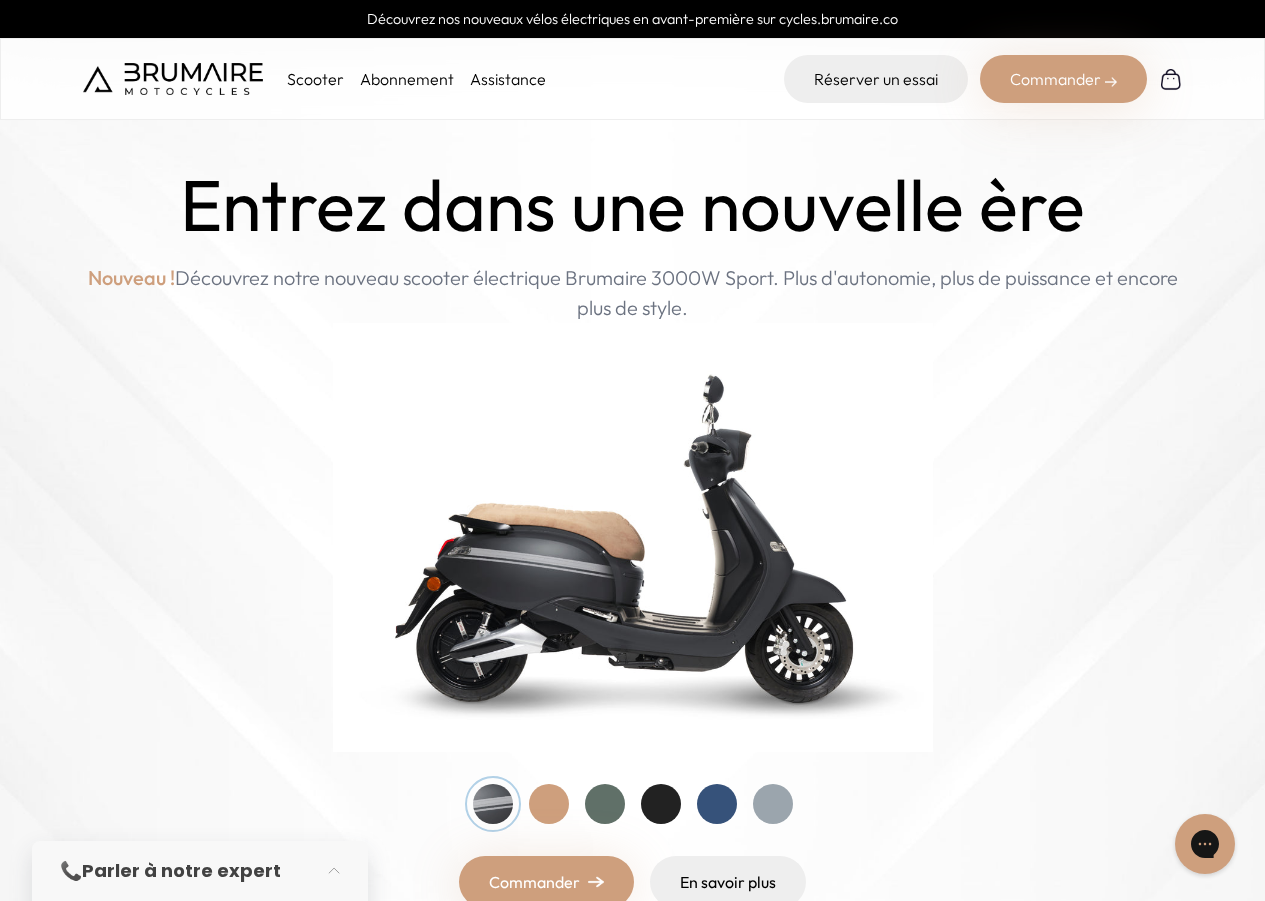scroll, scrollTop: 0, scrollLeft: 0, axis: both 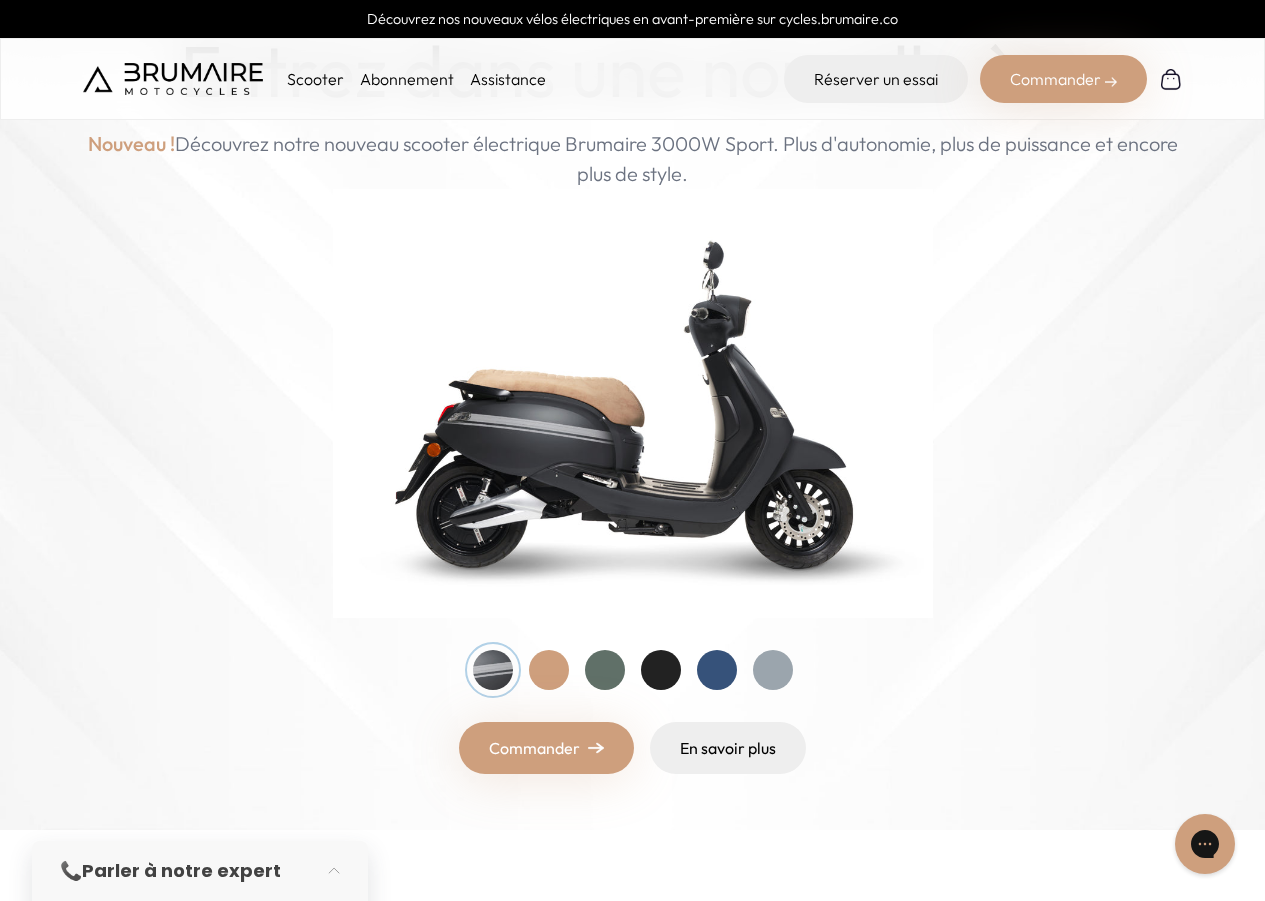 click at bounding box center (605, 670) 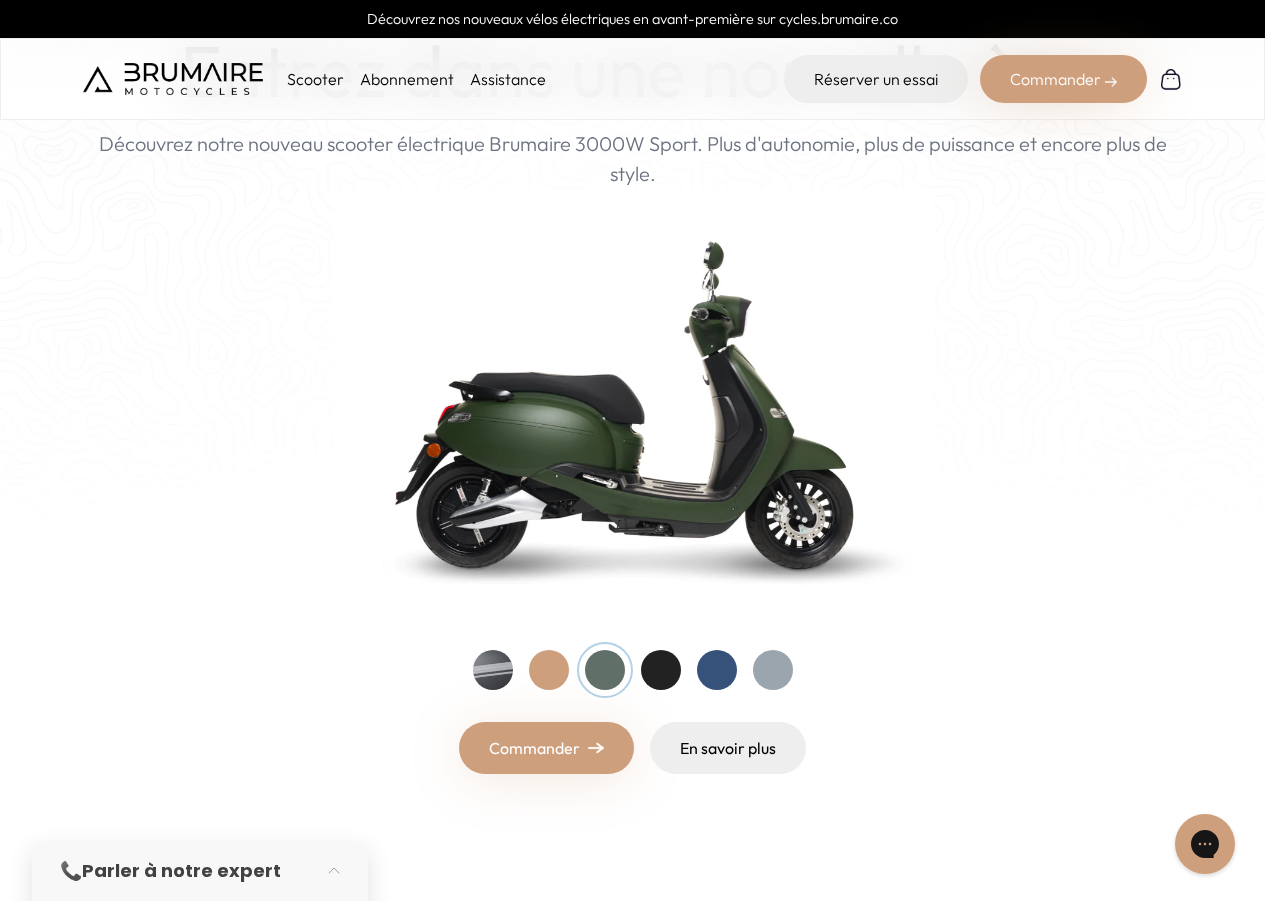click at bounding box center [661, 670] 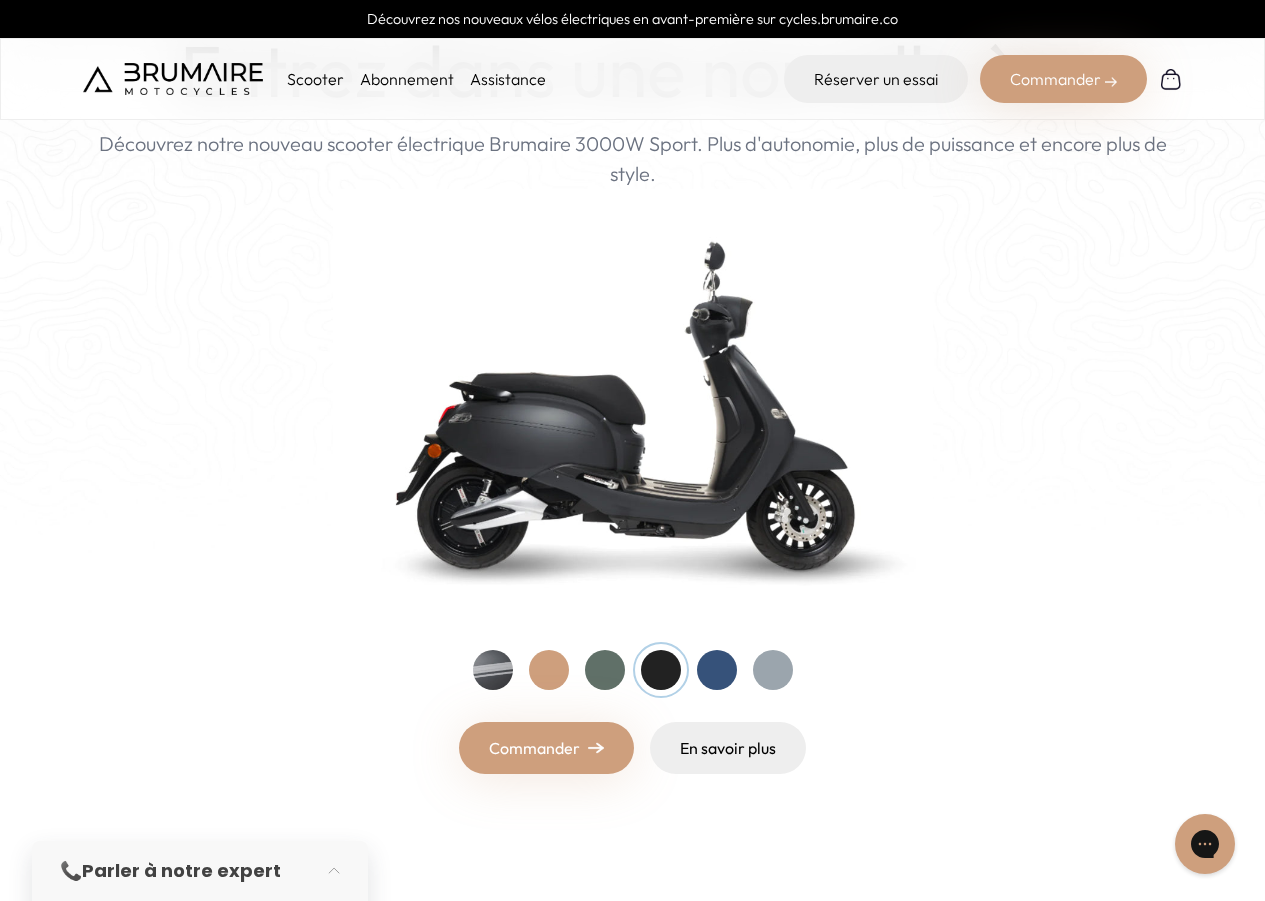 click at bounding box center [717, 670] 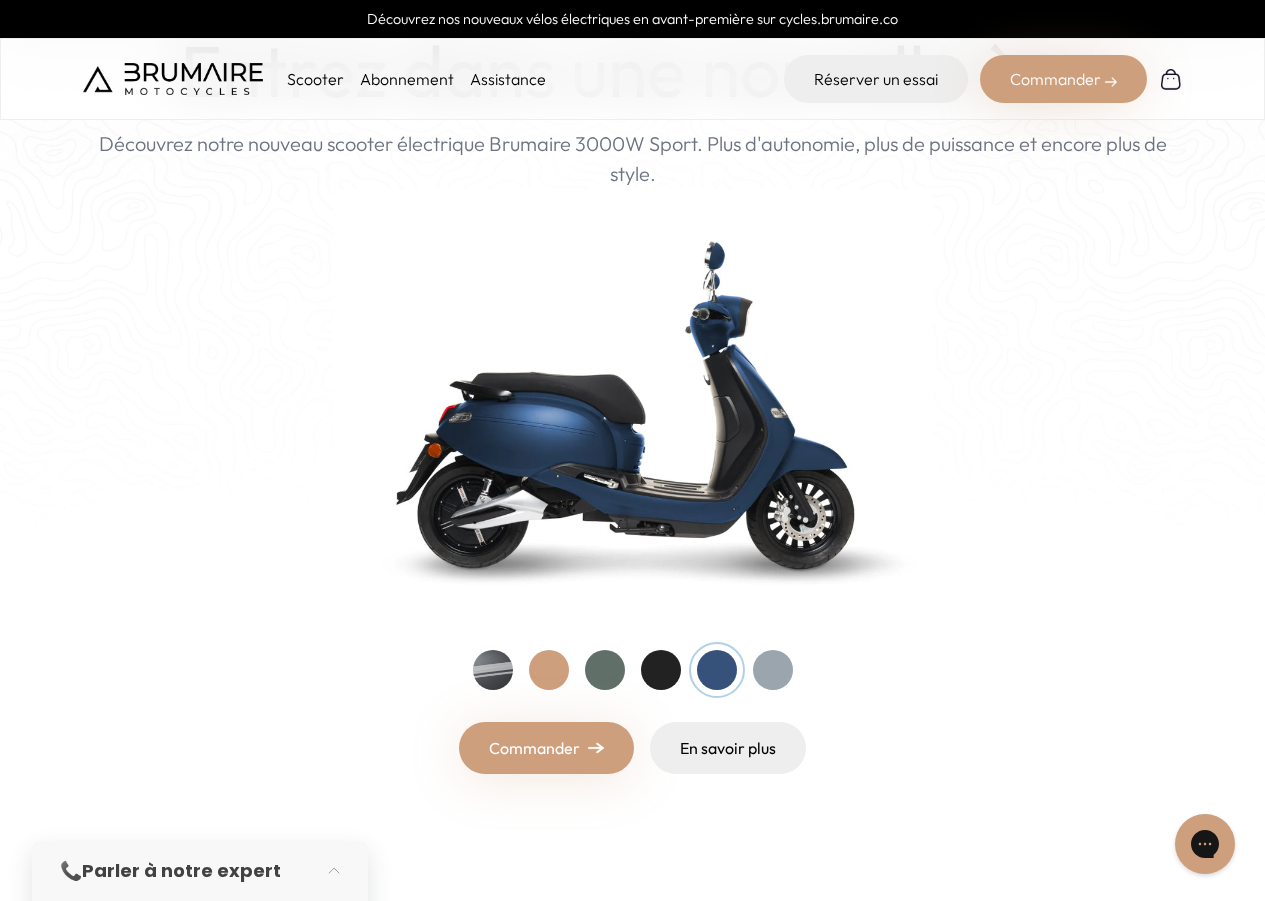 click at bounding box center (493, 670) 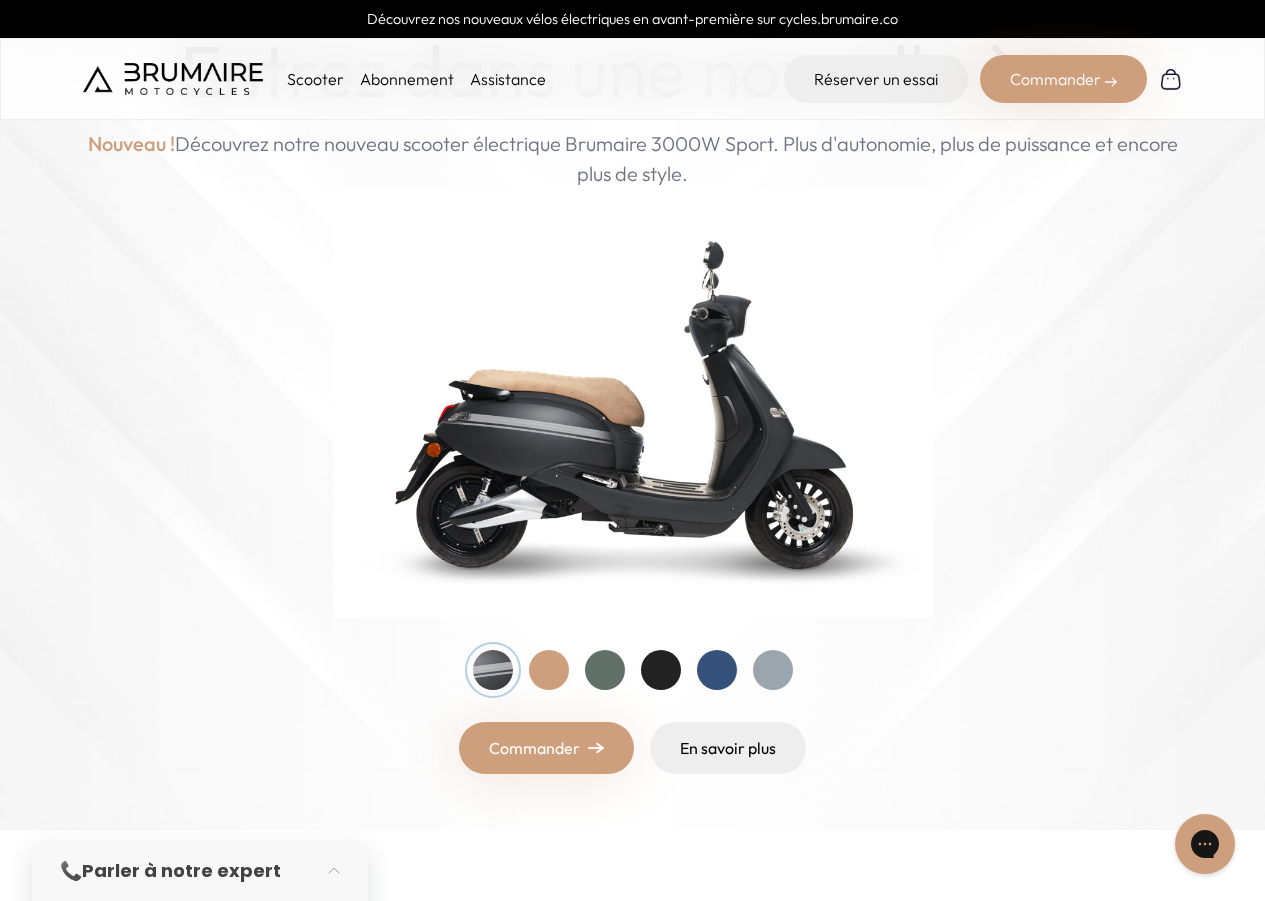 click at bounding box center [549, 670] 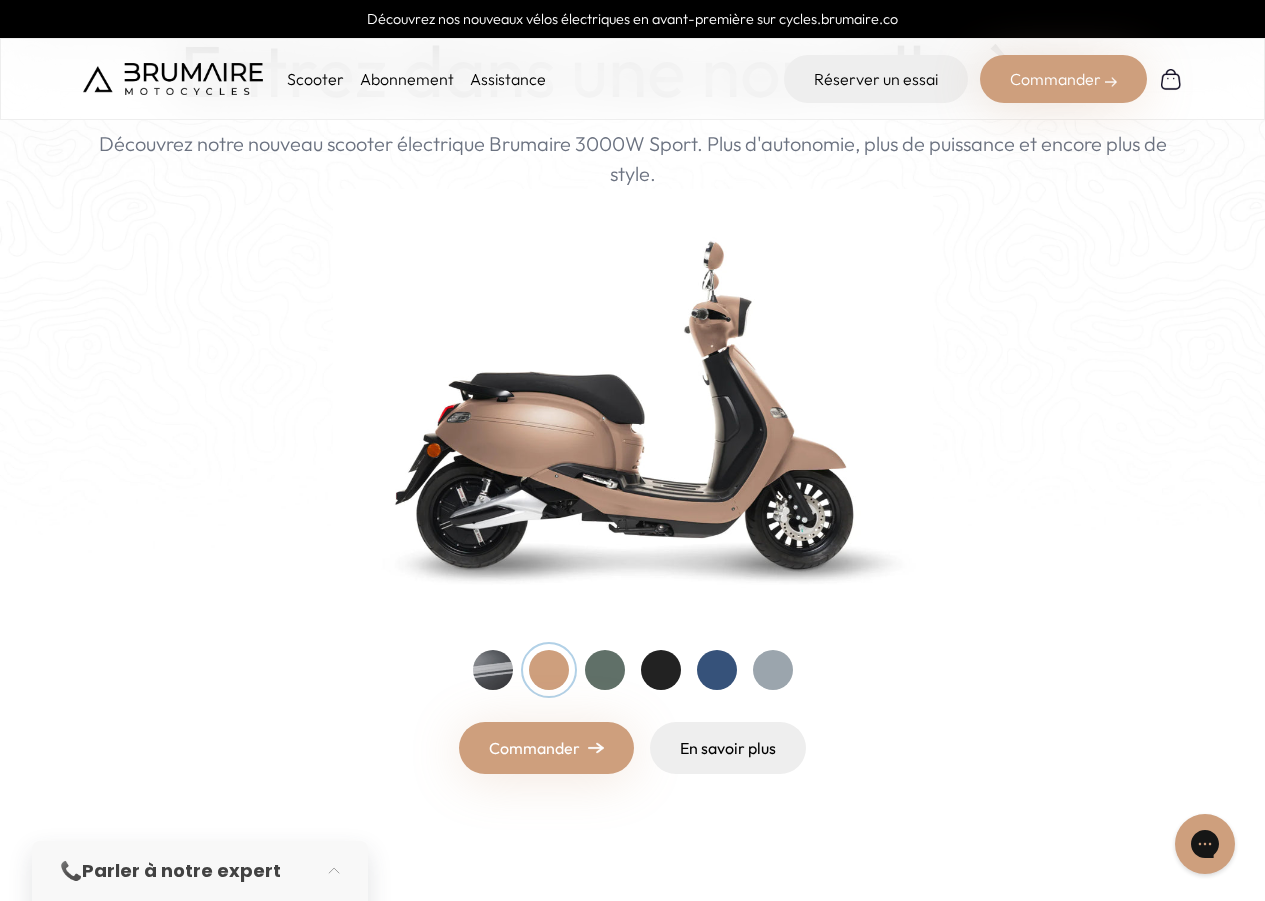 click at bounding box center [773, 670] 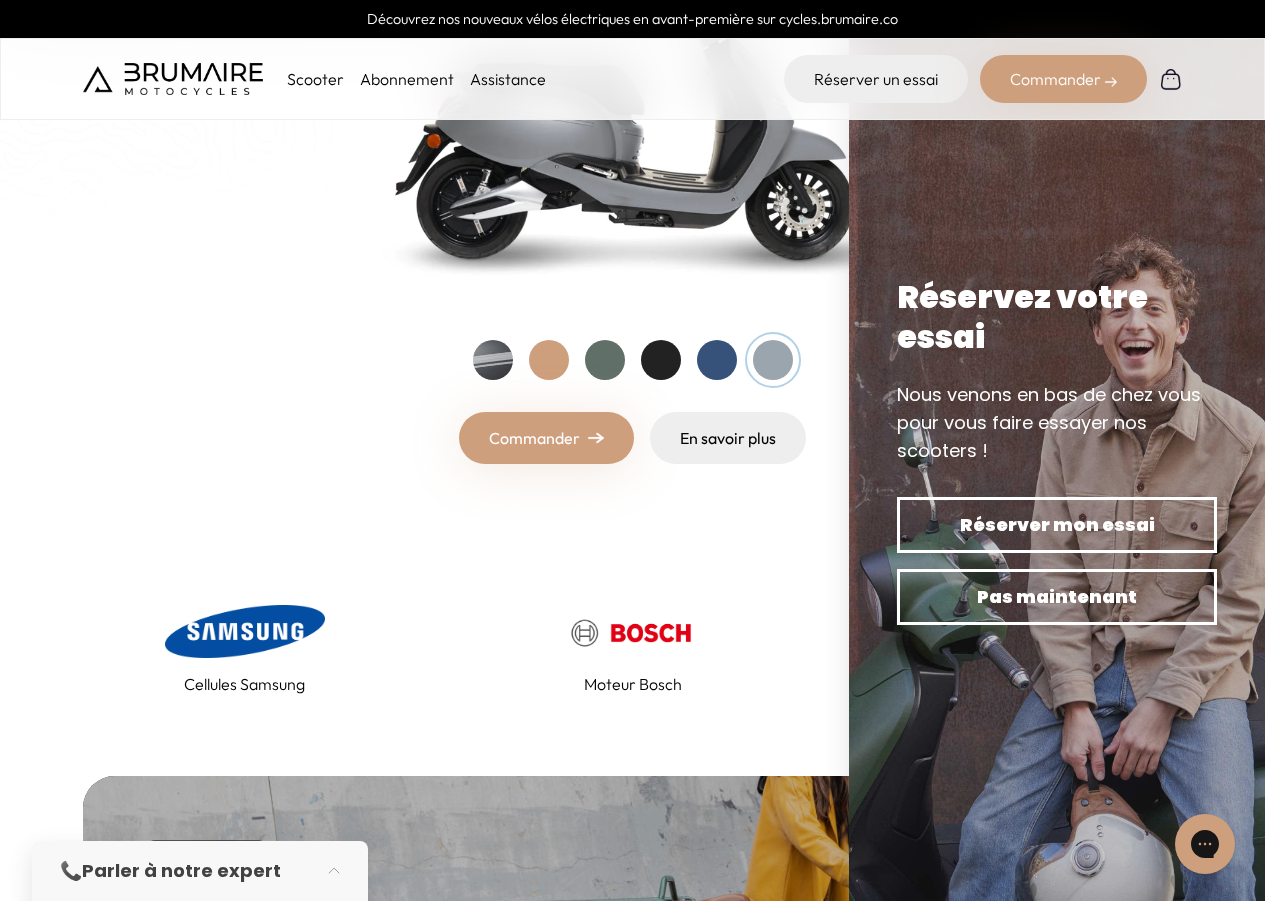scroll, scrollTop: 0, scrollLeft: 0, axis: both 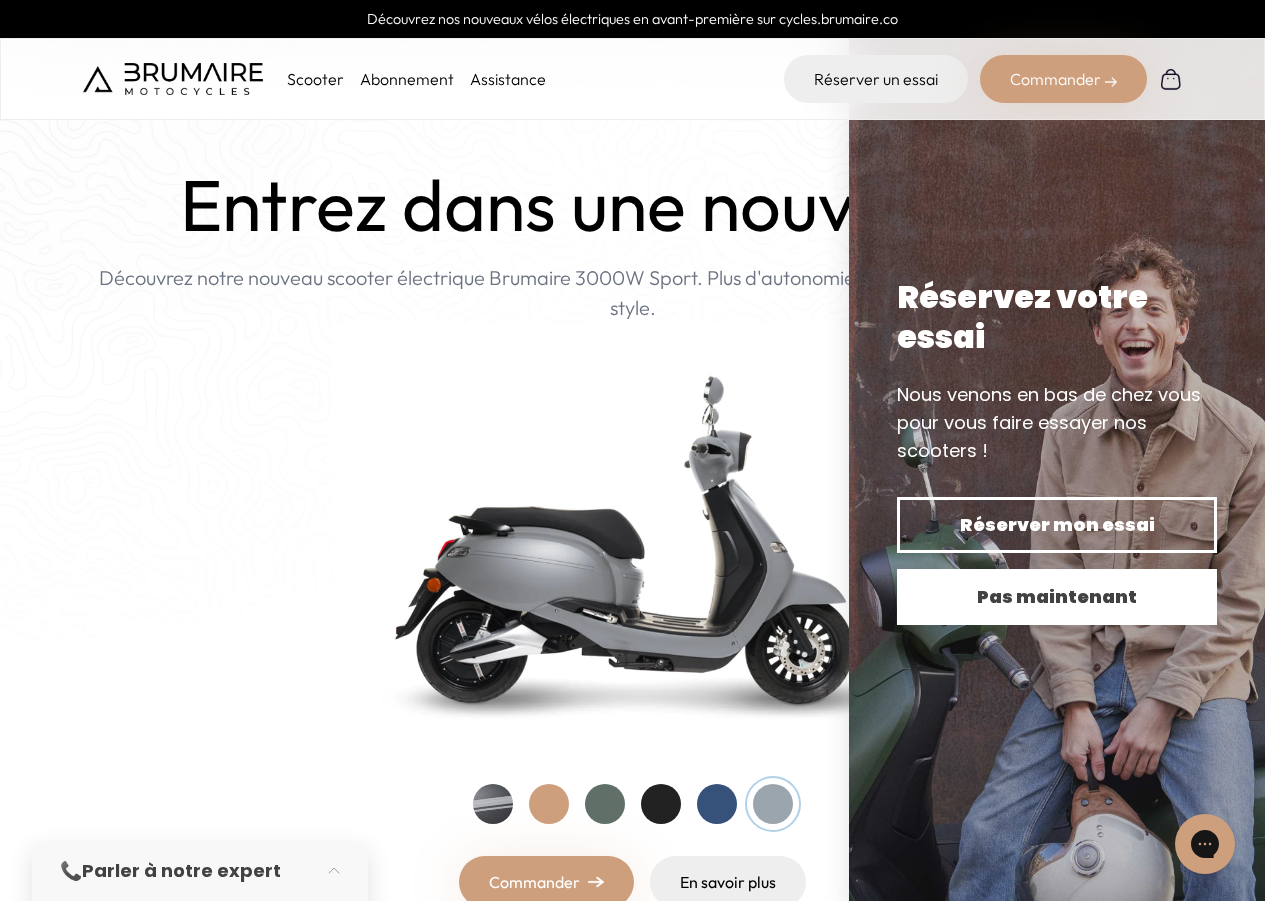 click on "Pas maintenant" at bounding box center (1057, 597) 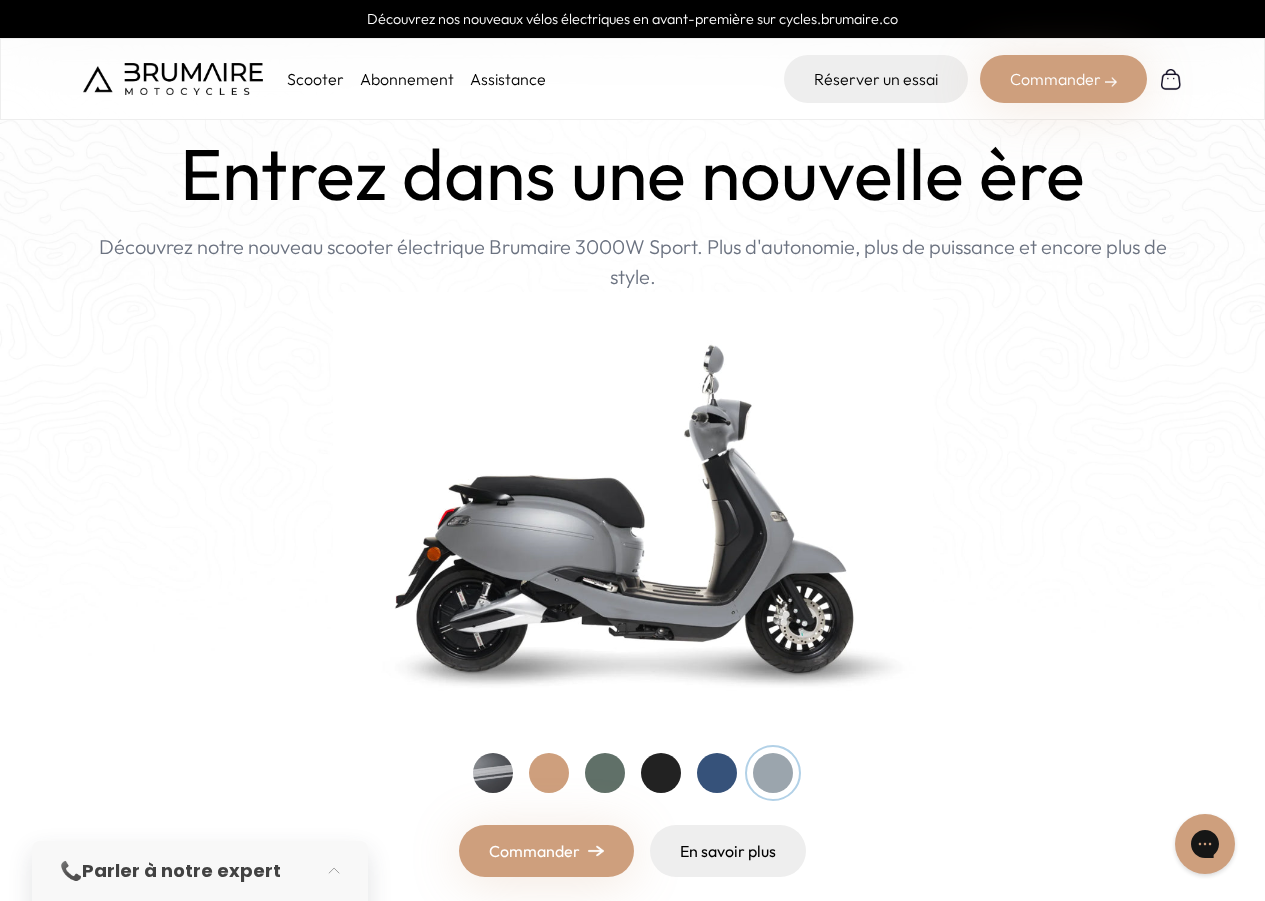 scroll, scrollTop: 0, scrollLeft: 0, axis: both 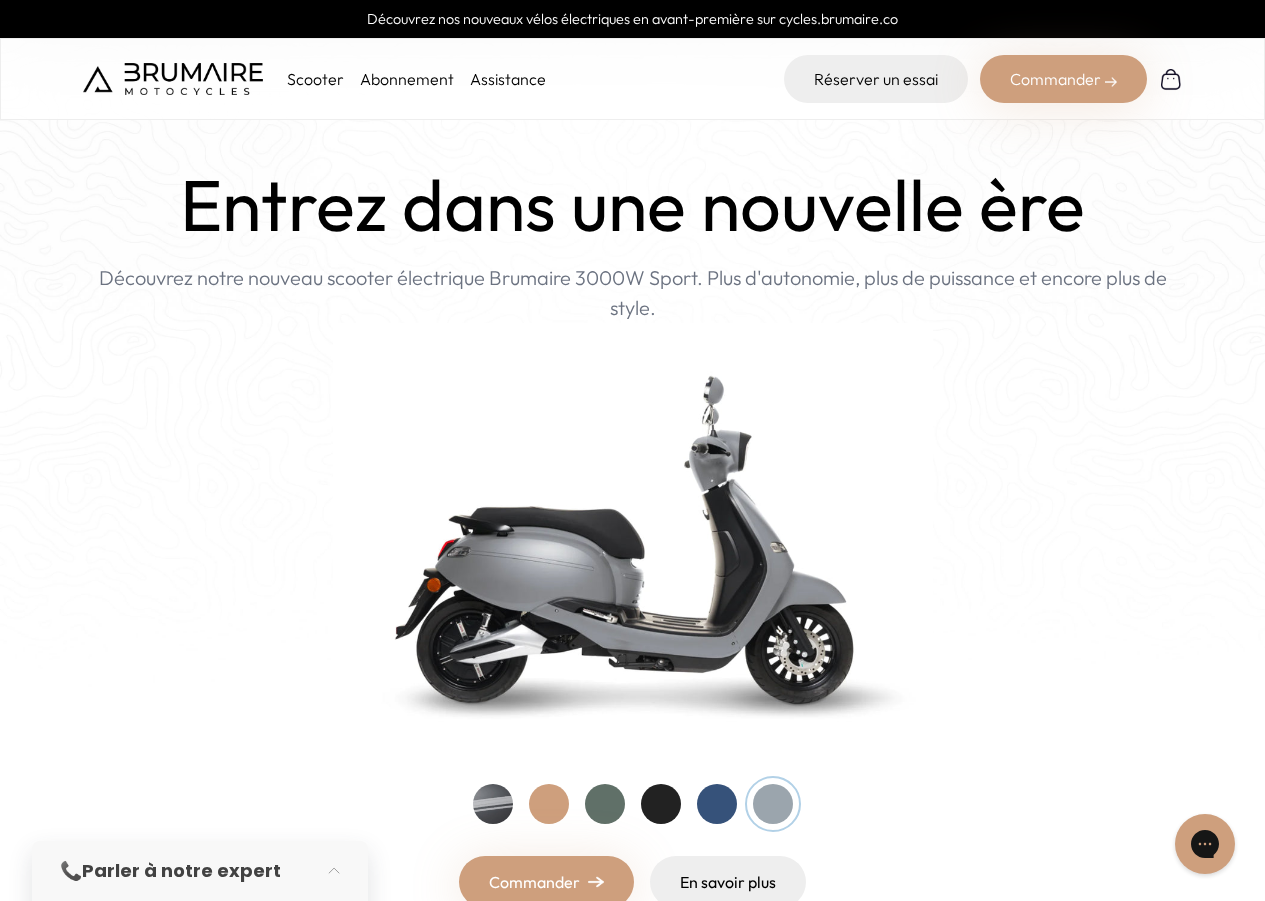 click on "Scooter" at bounding box center (315, 79) 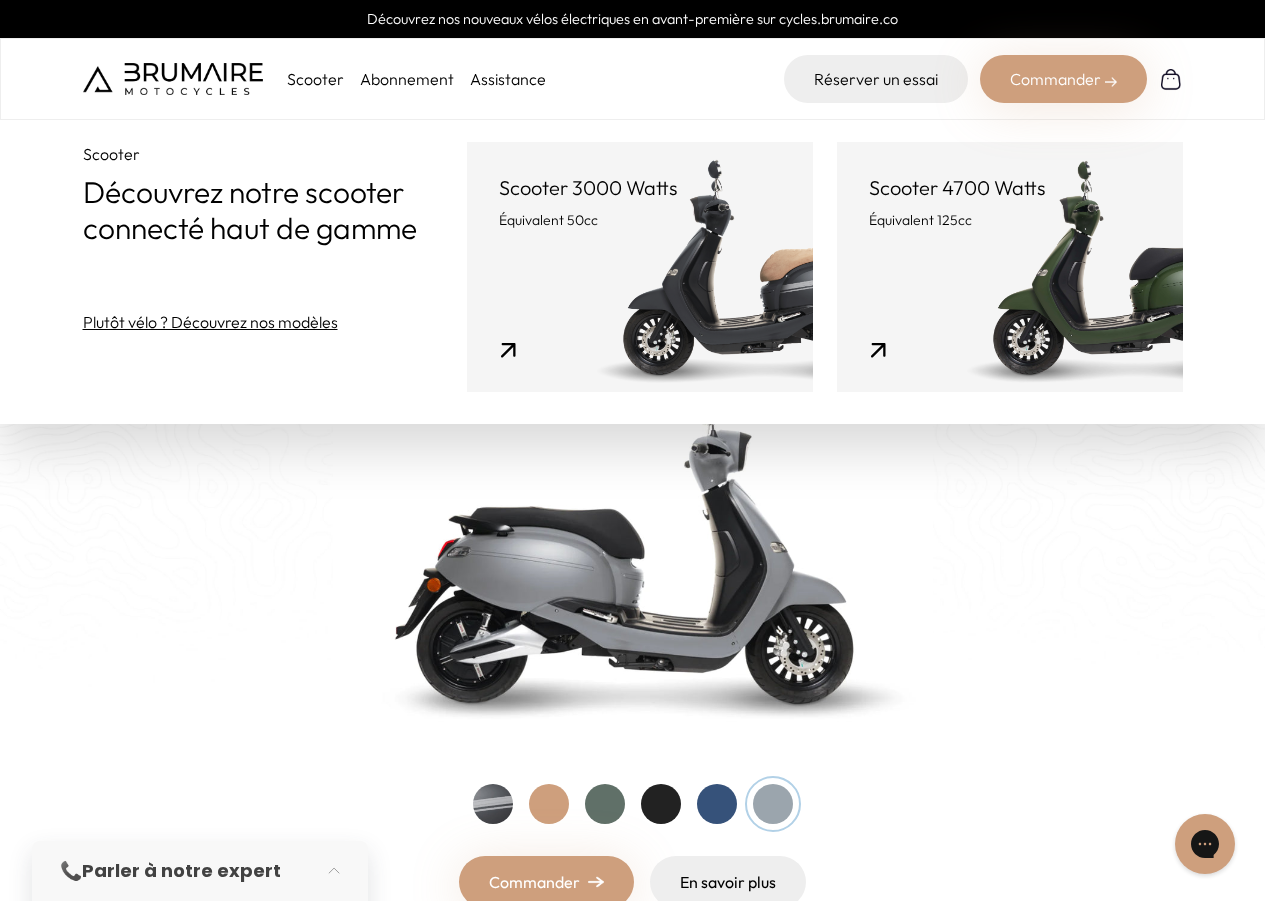 click on "Scooter 4700 Watts
Équivalent 125cc" at bounding box center [1010, 267] 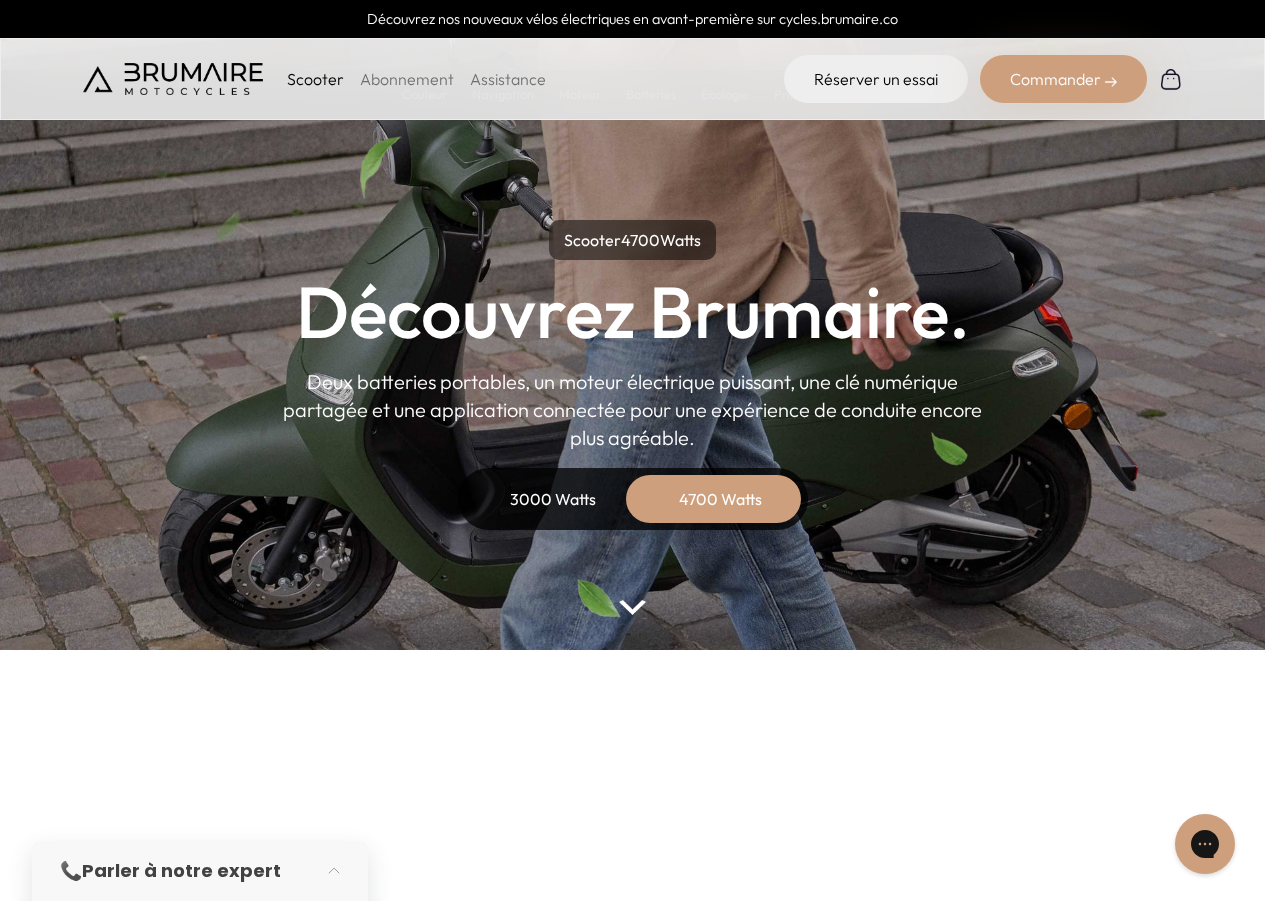 scroll, scrollTop: 0, scrollLeft: 0, axis: both 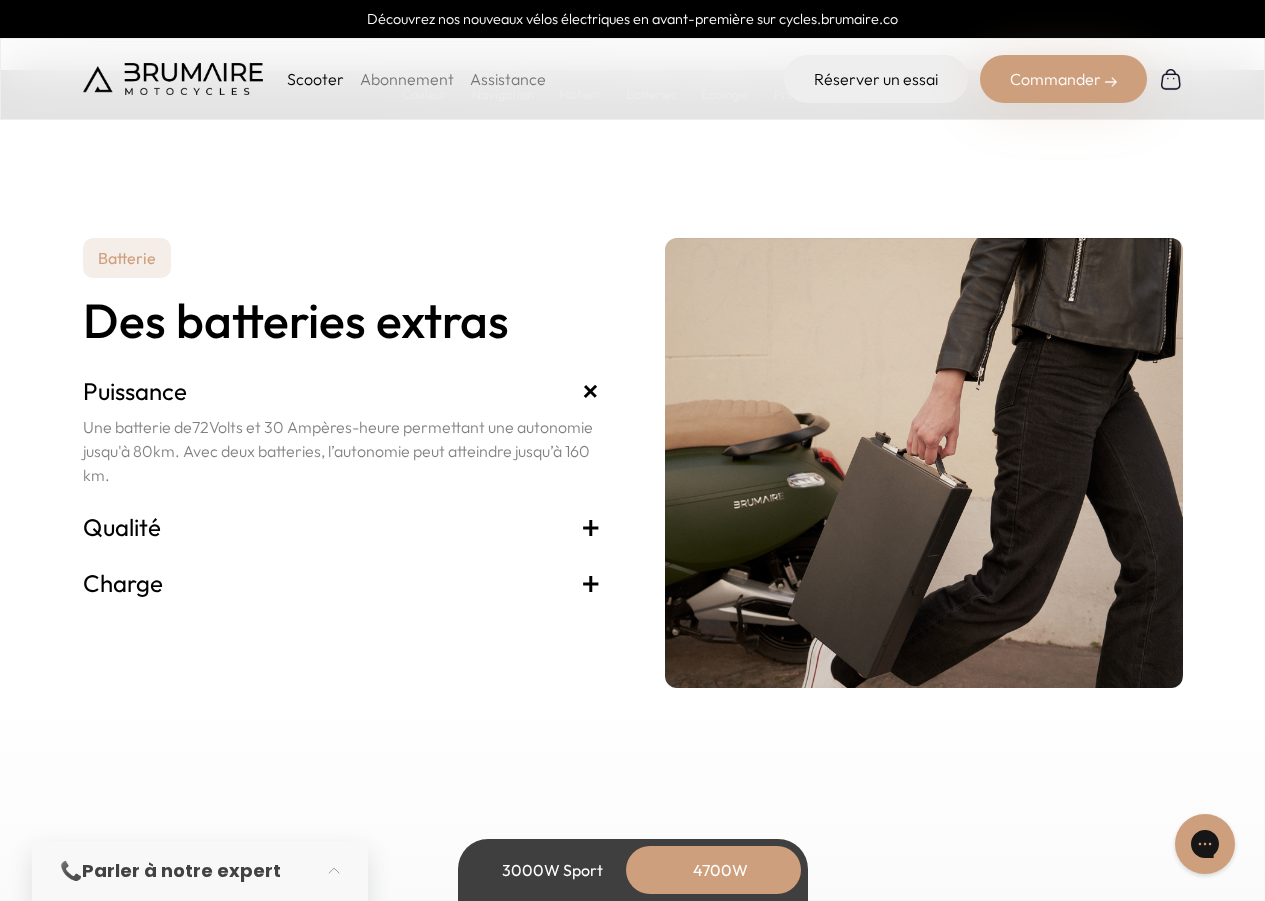 click on "+" at bounding box center [591, 583] 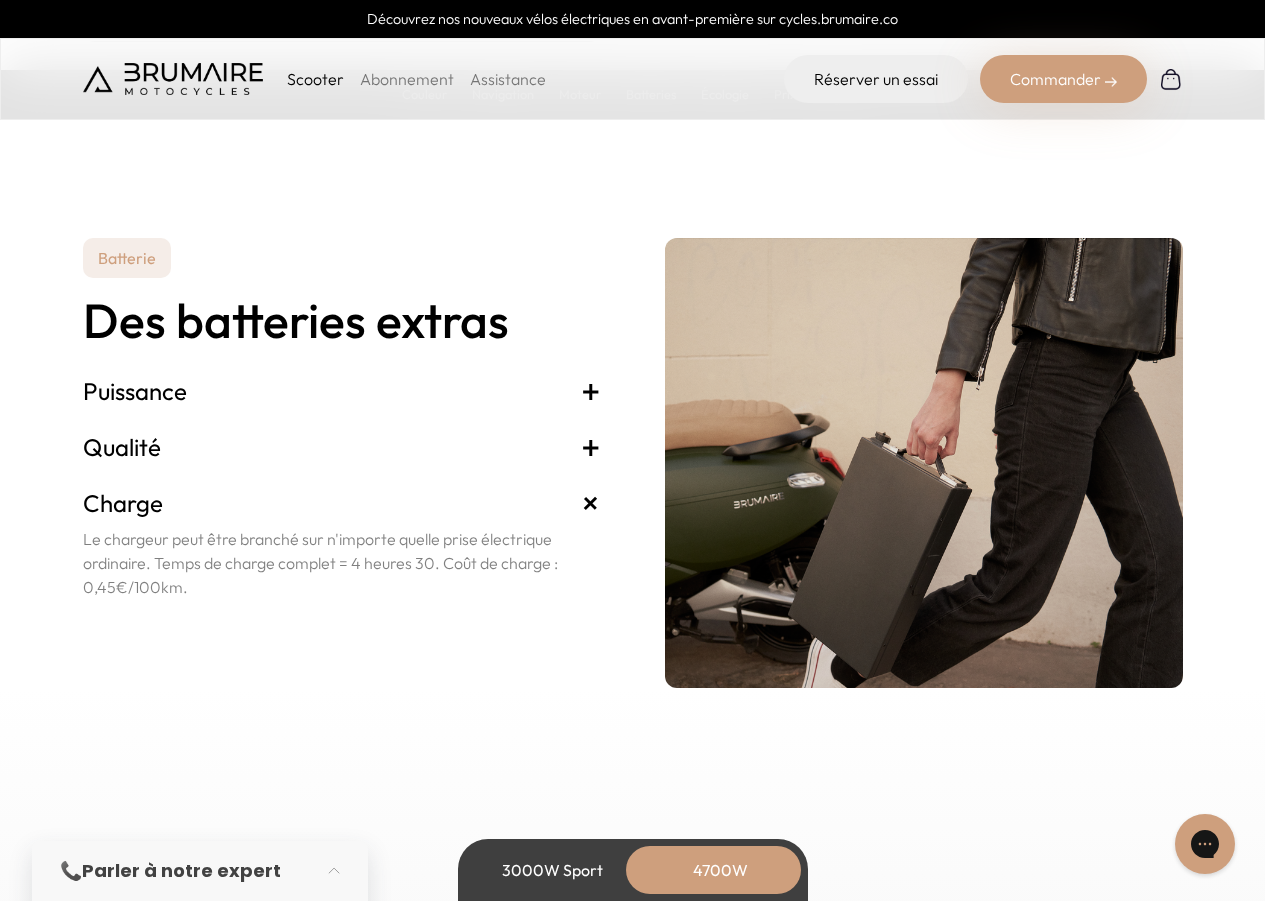 click on "+" at bounding box center (591, 447) 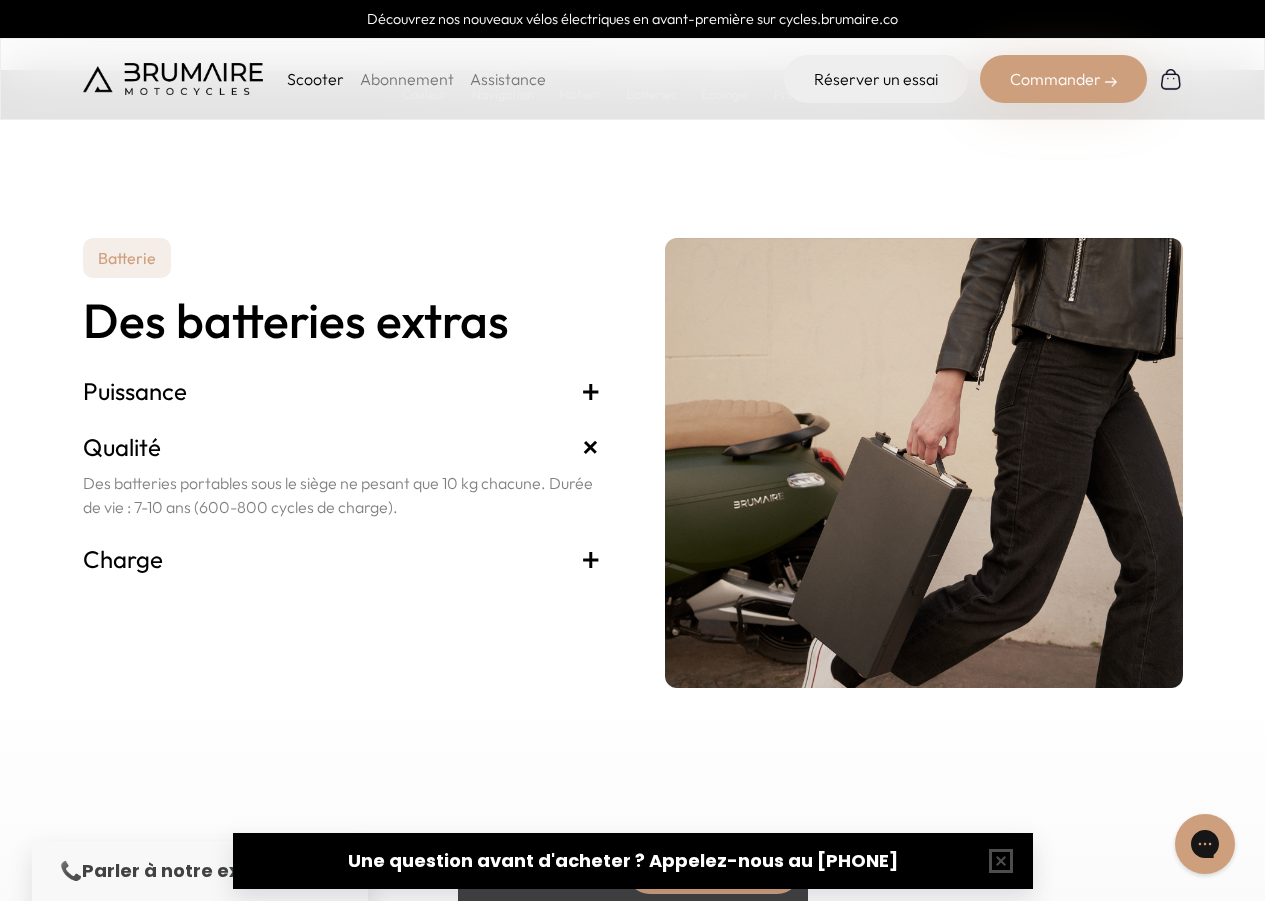 click on "+" at bounding box center (591, 391) 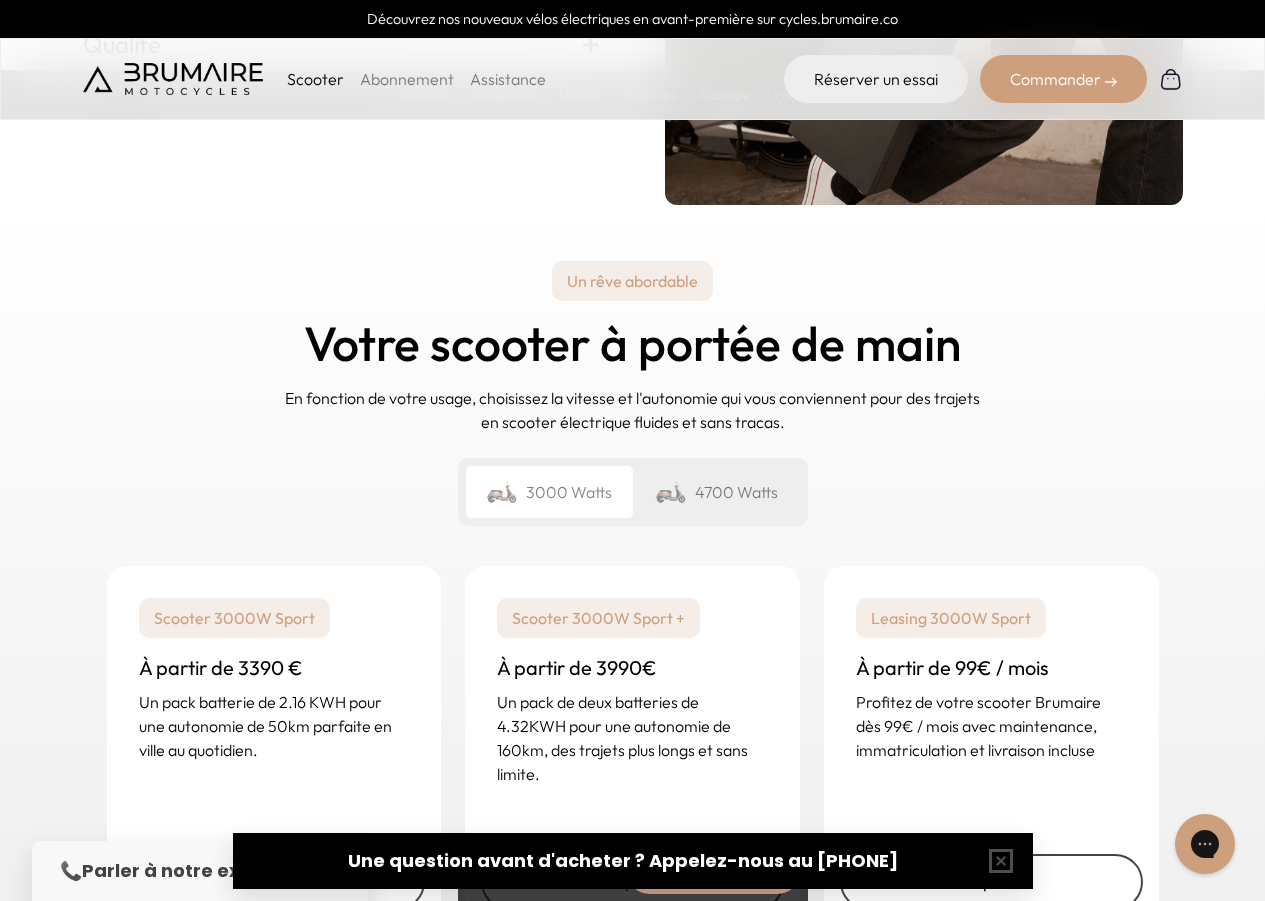 scroll, scrollTop: 4708, scrollLeft: 0, axis: vertical 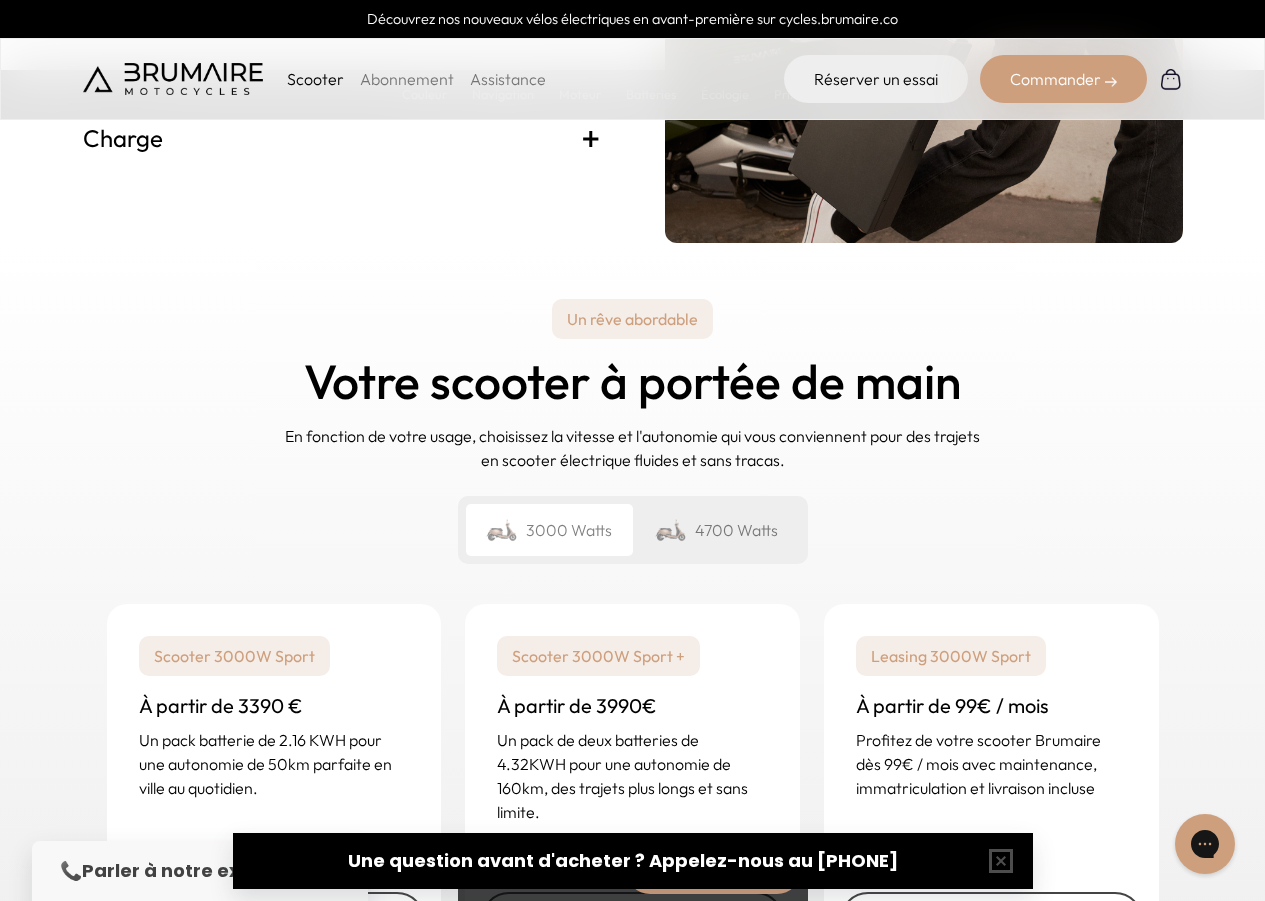 click on "4700 Watts" at bounding box center [716, 530] 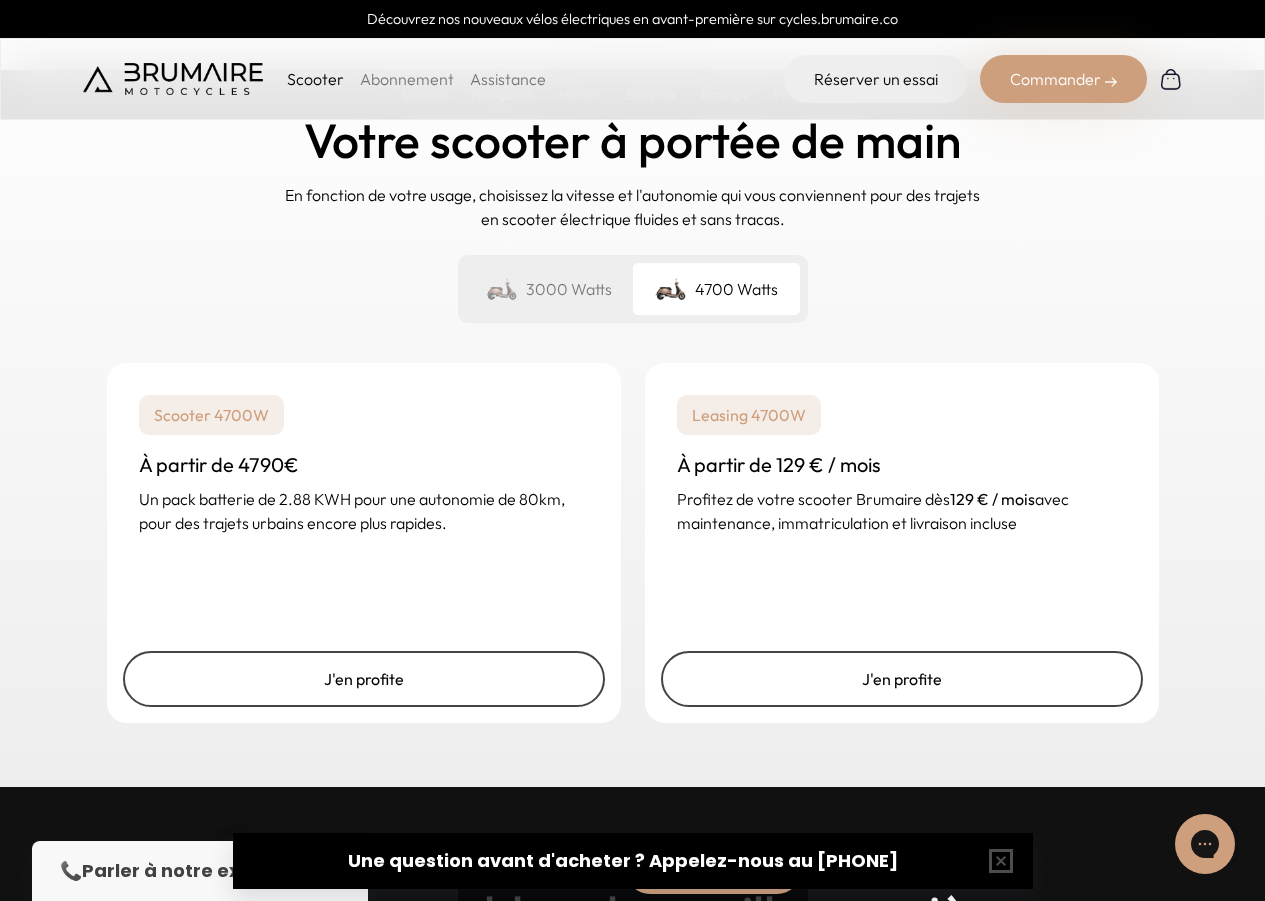 scroll, scrollTop: 4568, scrollLeft: 0, axis: vertical 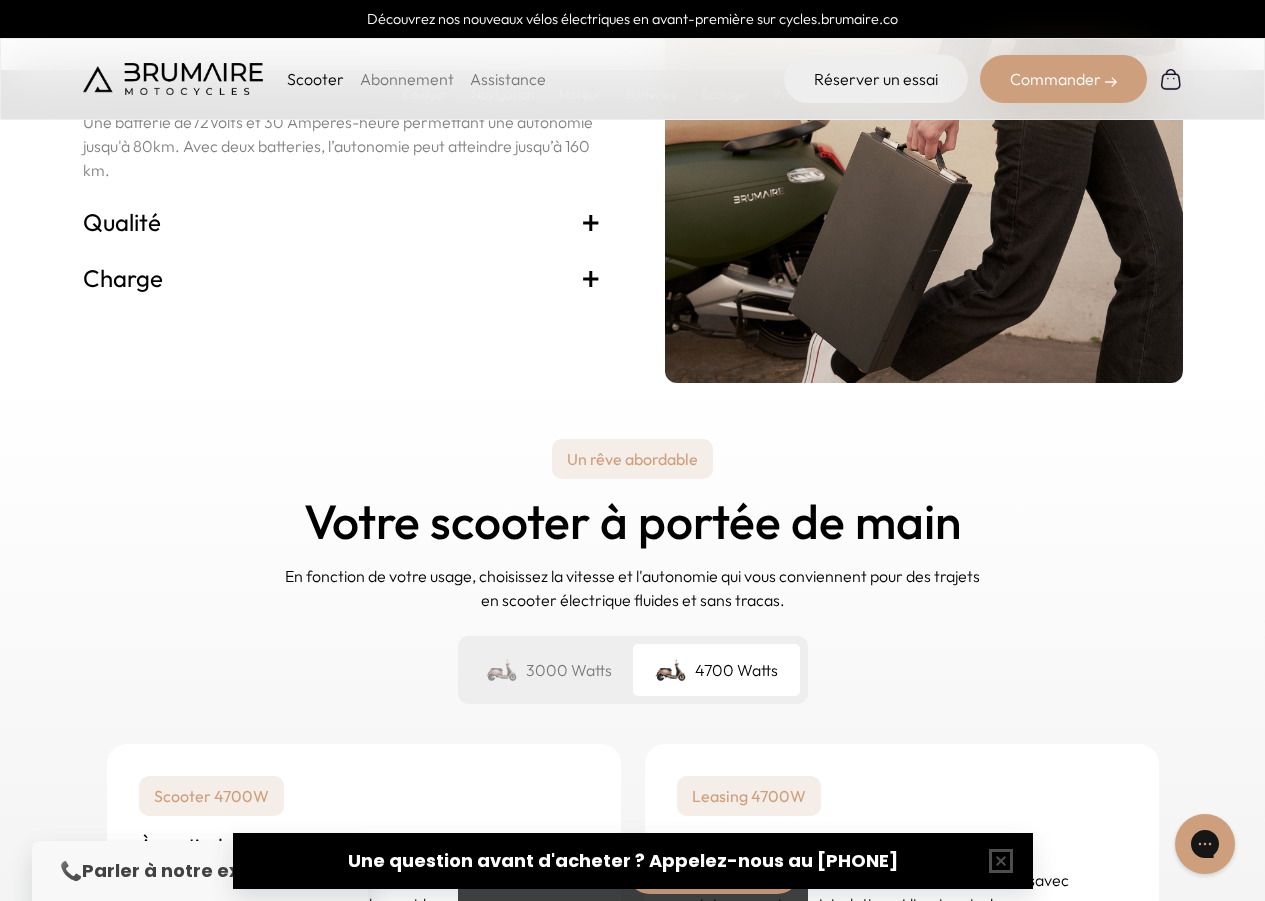 click on "3000 Watts" at bounding box center (549, 670) 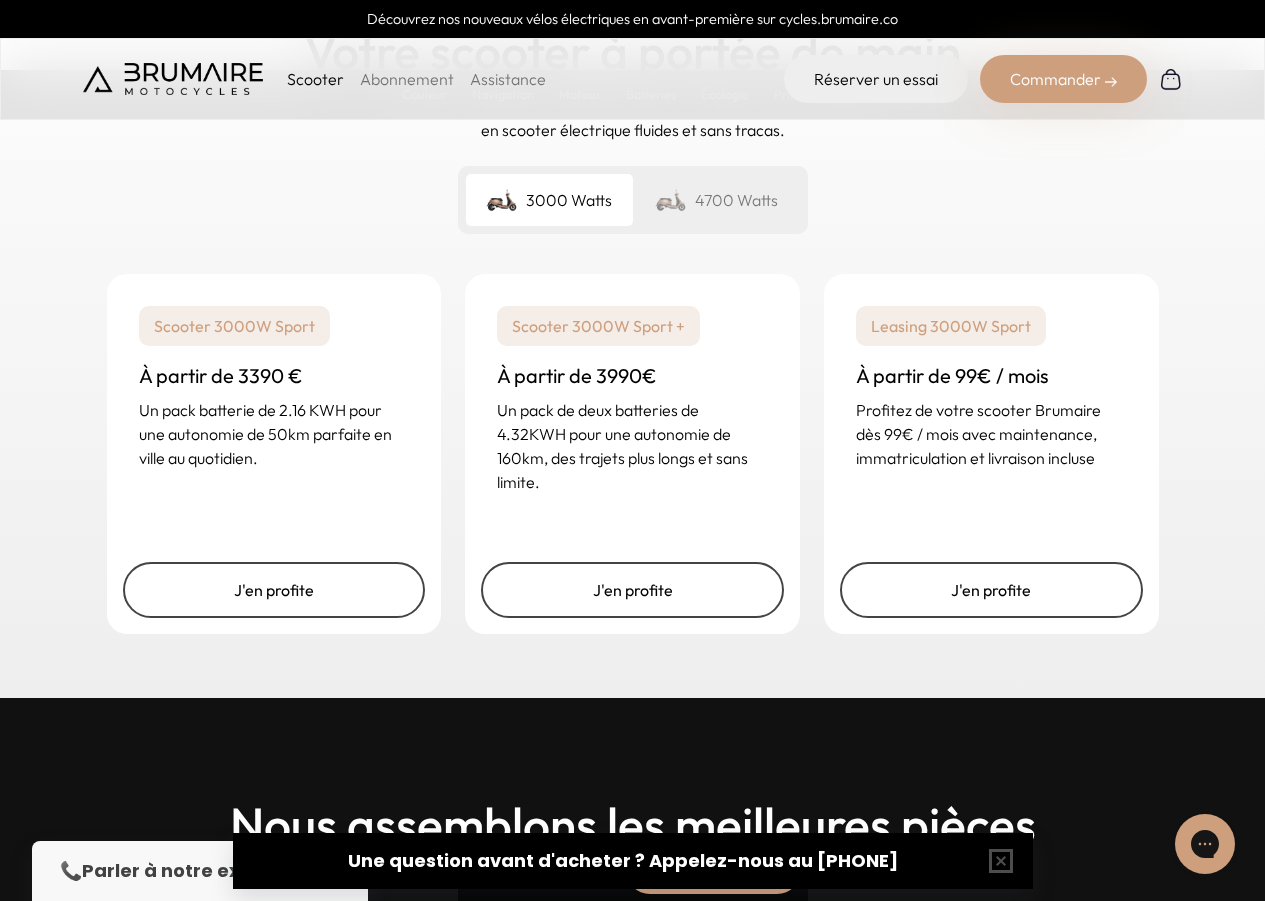 scroll, scrollTop: 5050, scrollLeft: 0, axis: vertical 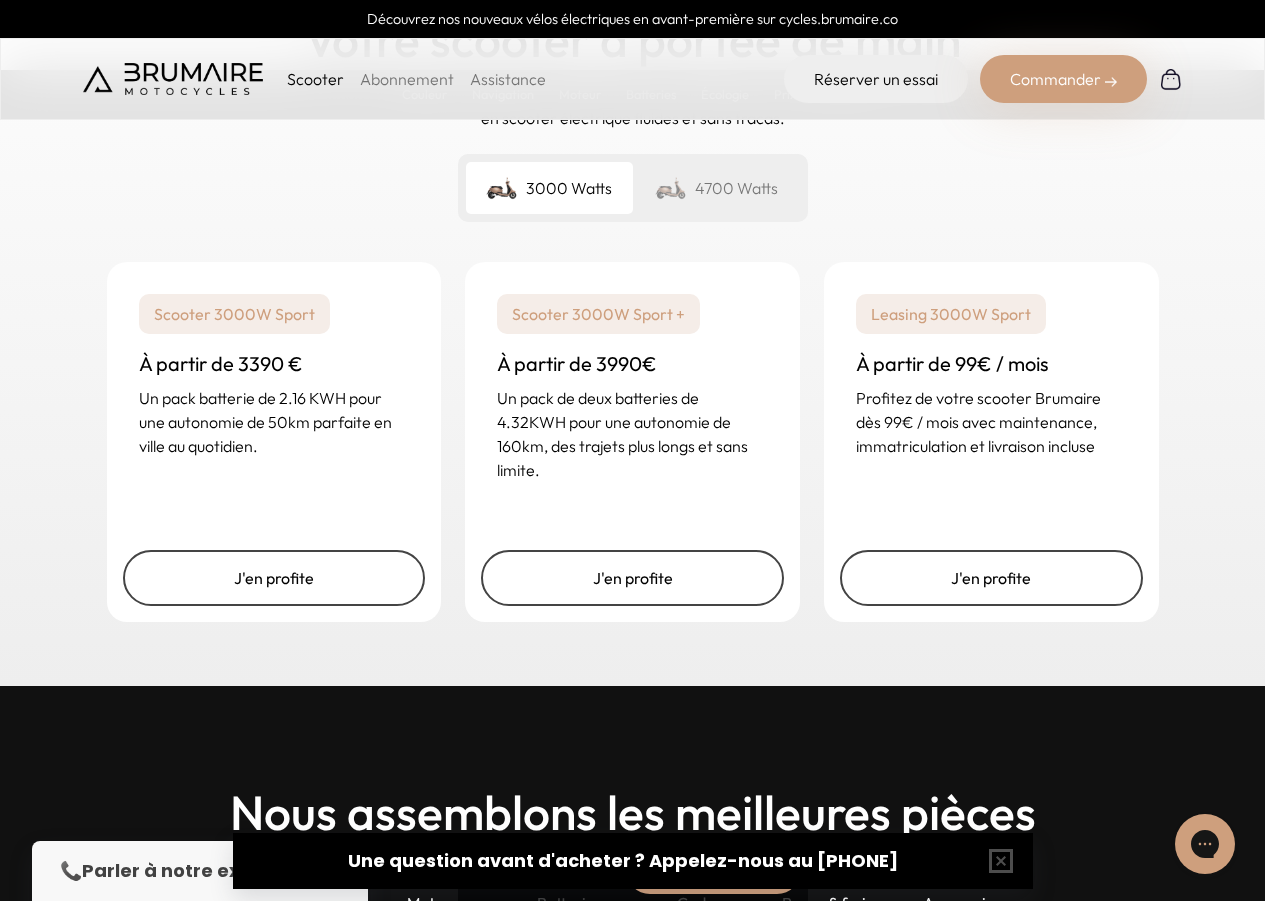 click on "4700 Watts" at bounding box center [716, 188] 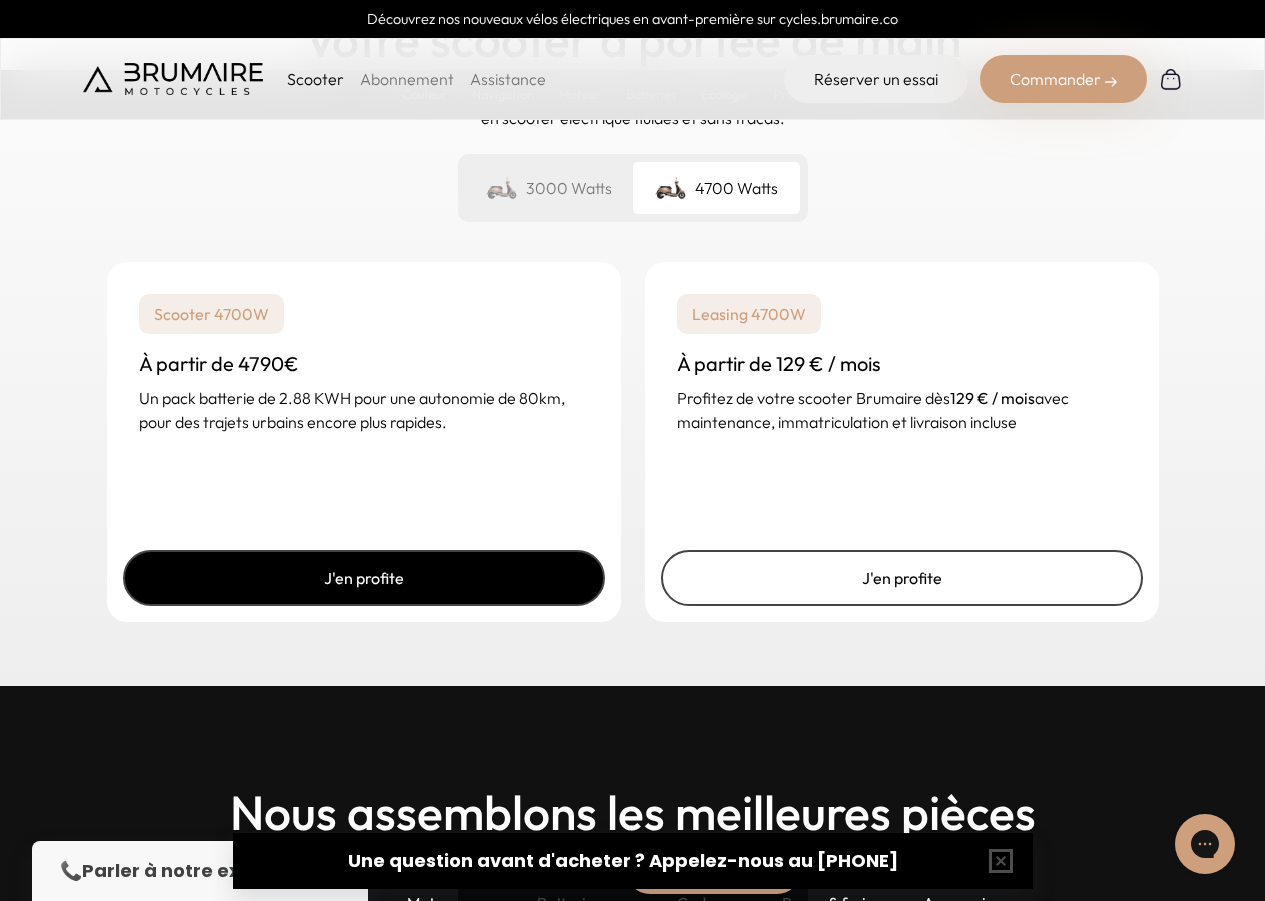 click on "J'en profite" at bounding box center [364, 578] 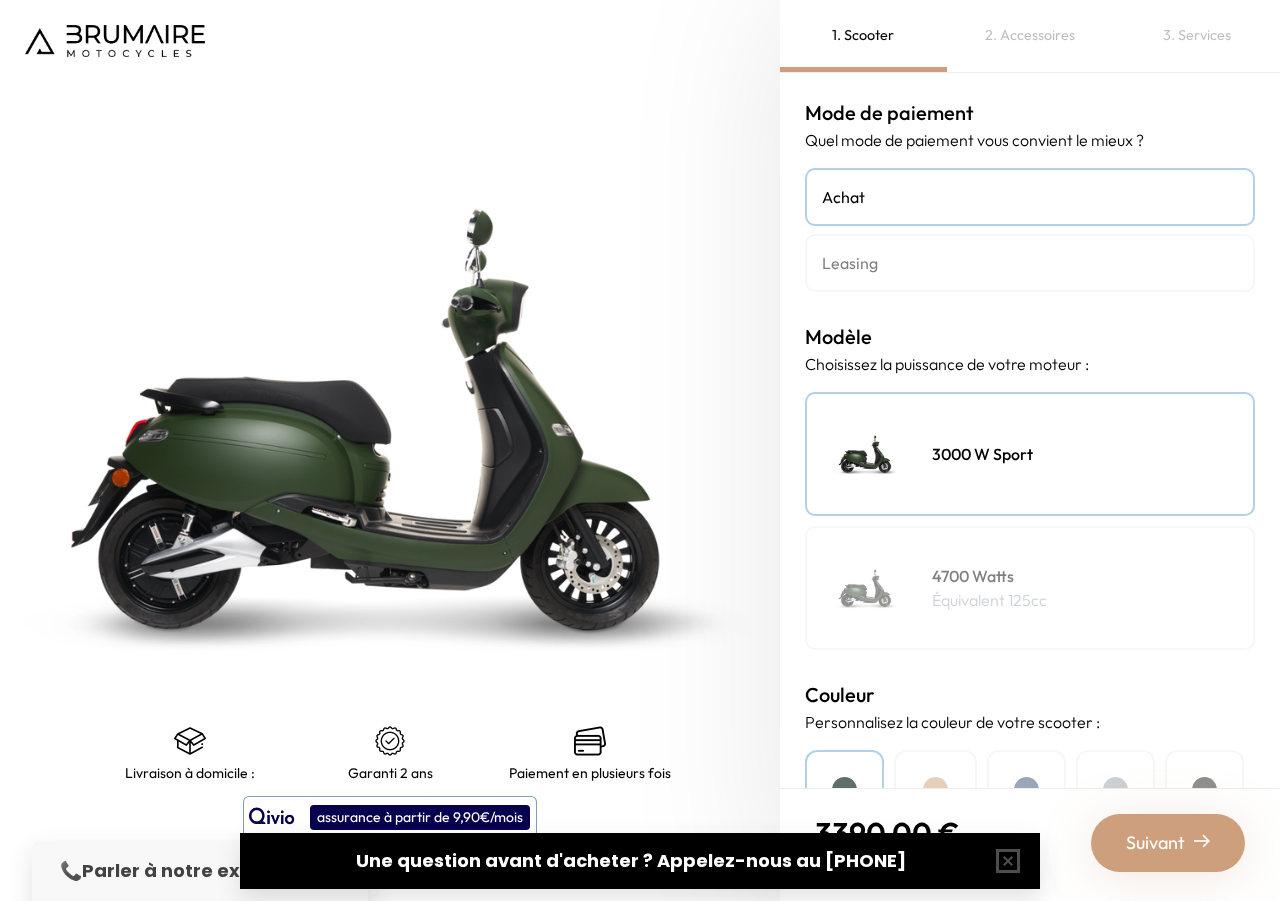 scroll, scrollTop: 0, scrollLeft: 0, axis: both 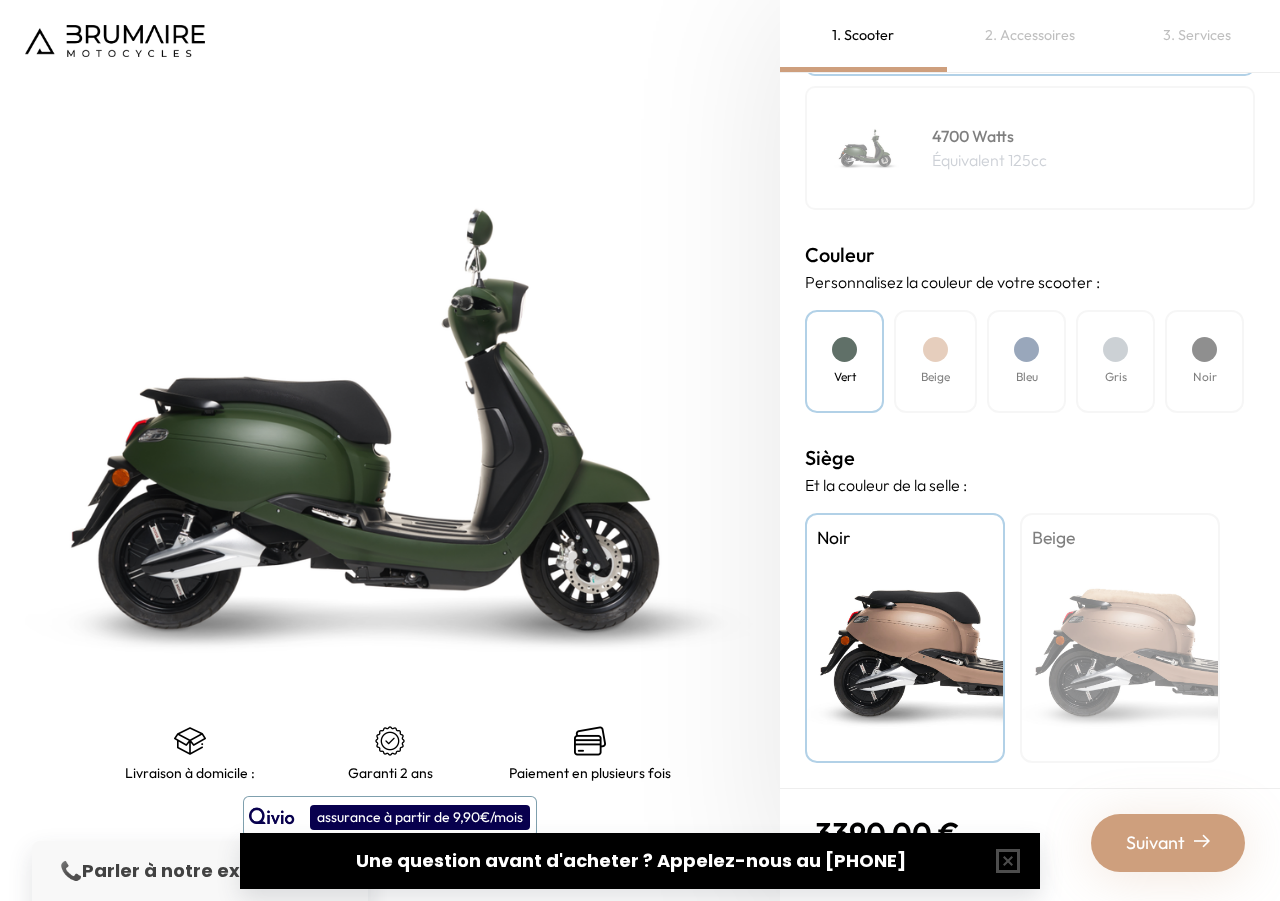click on "Beige" at bounding box center (1120, 638) 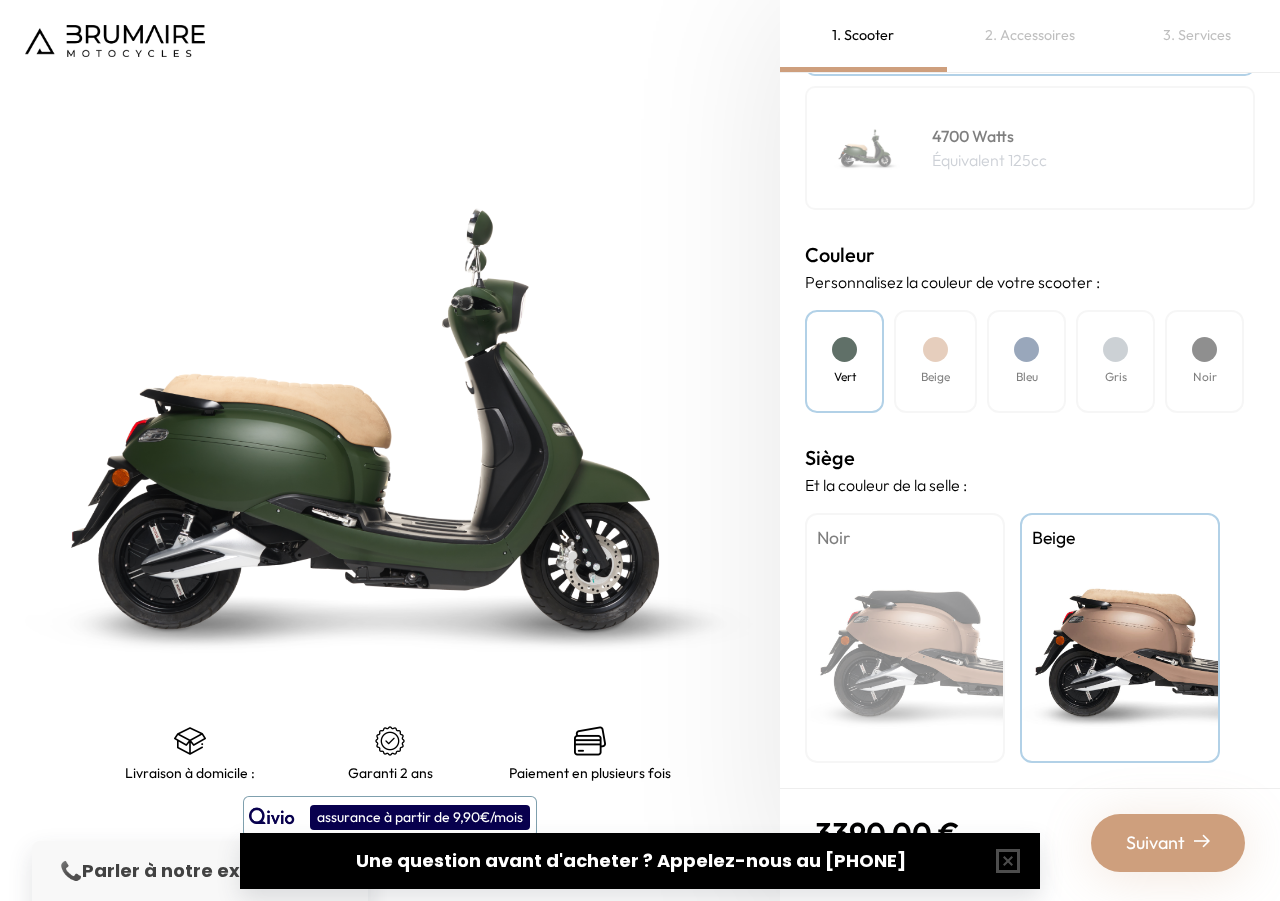 click on "Noir" at bounding box center [905, 638] 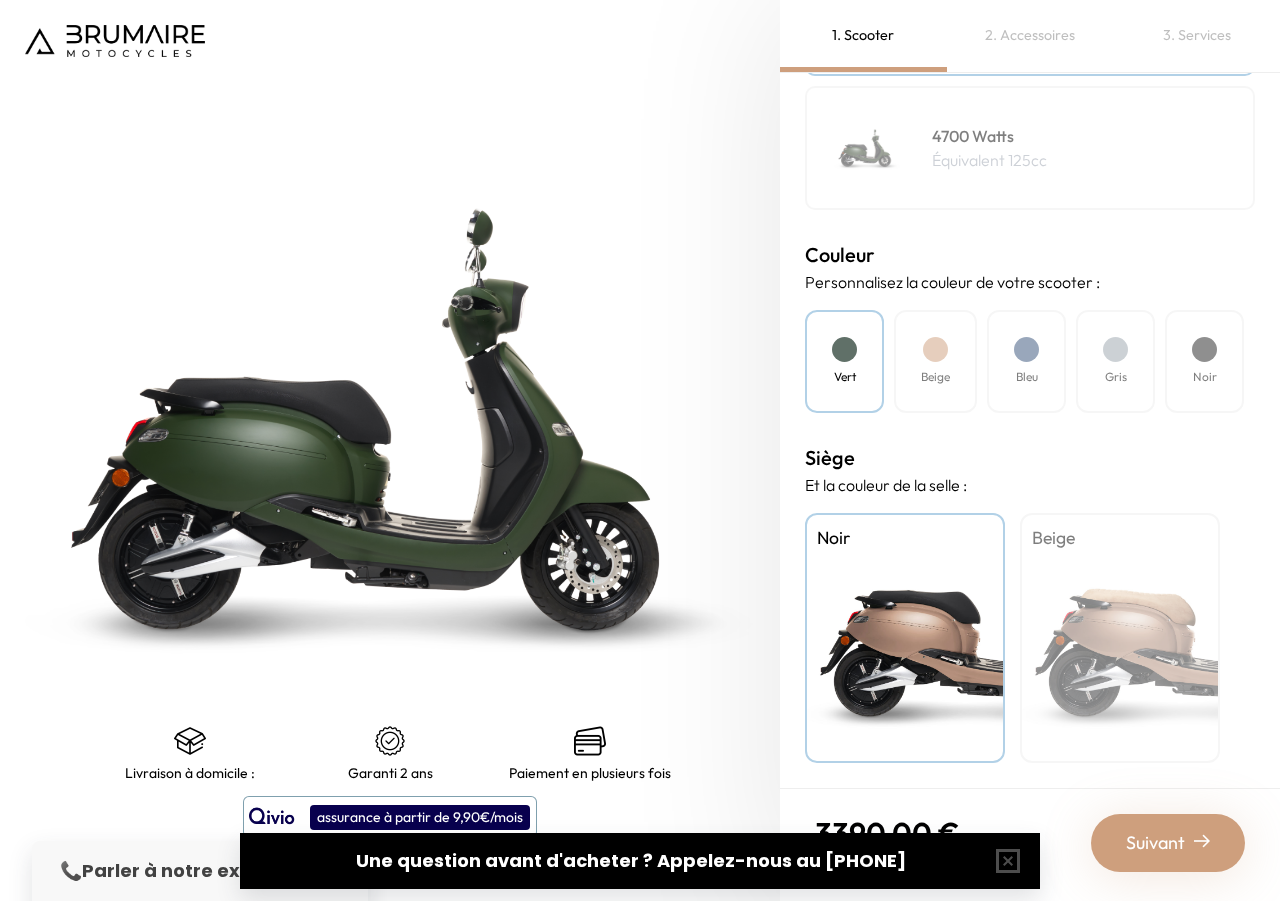 click on "Beige" at bounding box center (1120, 638) 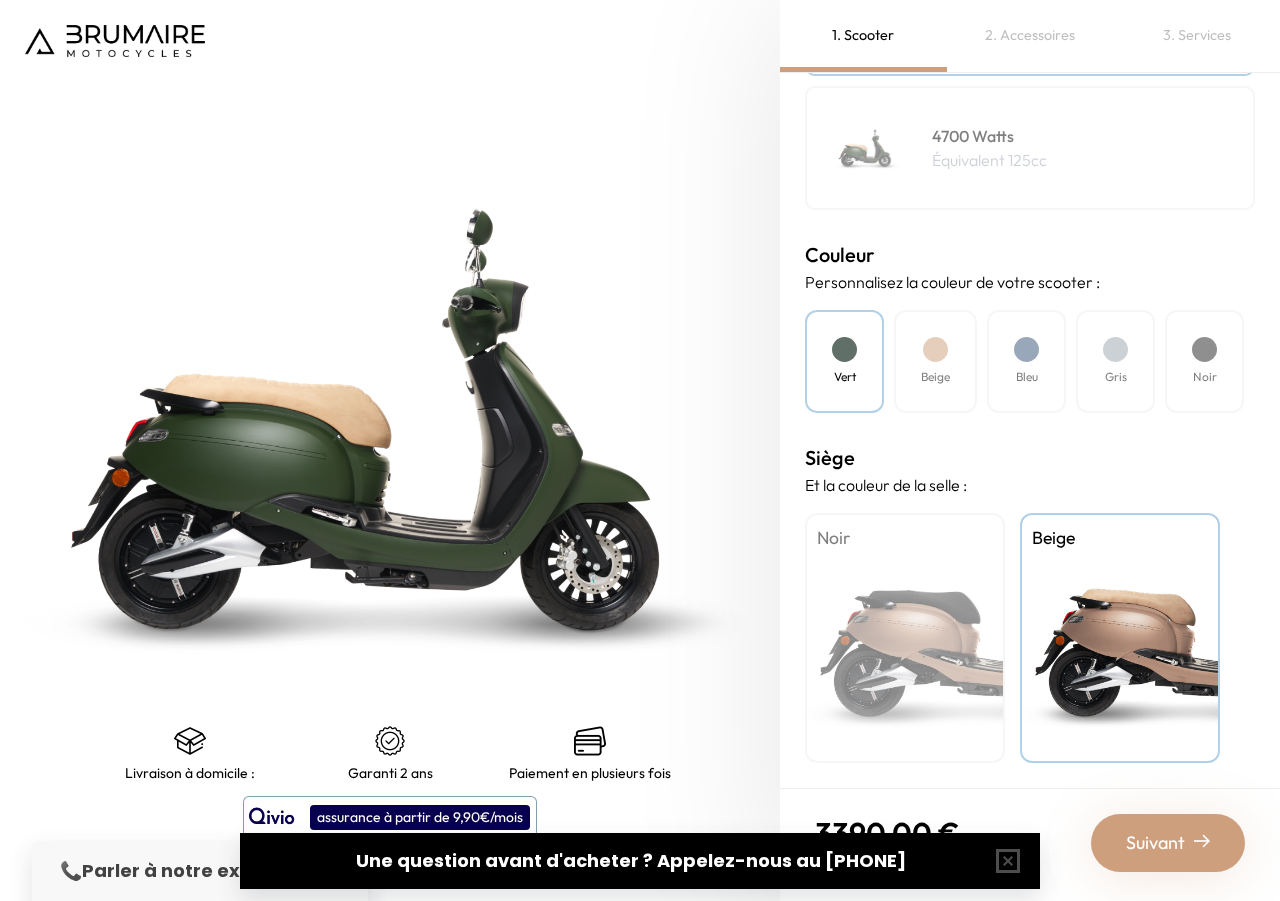 click on "Noir" at bounding box center [905, 638] 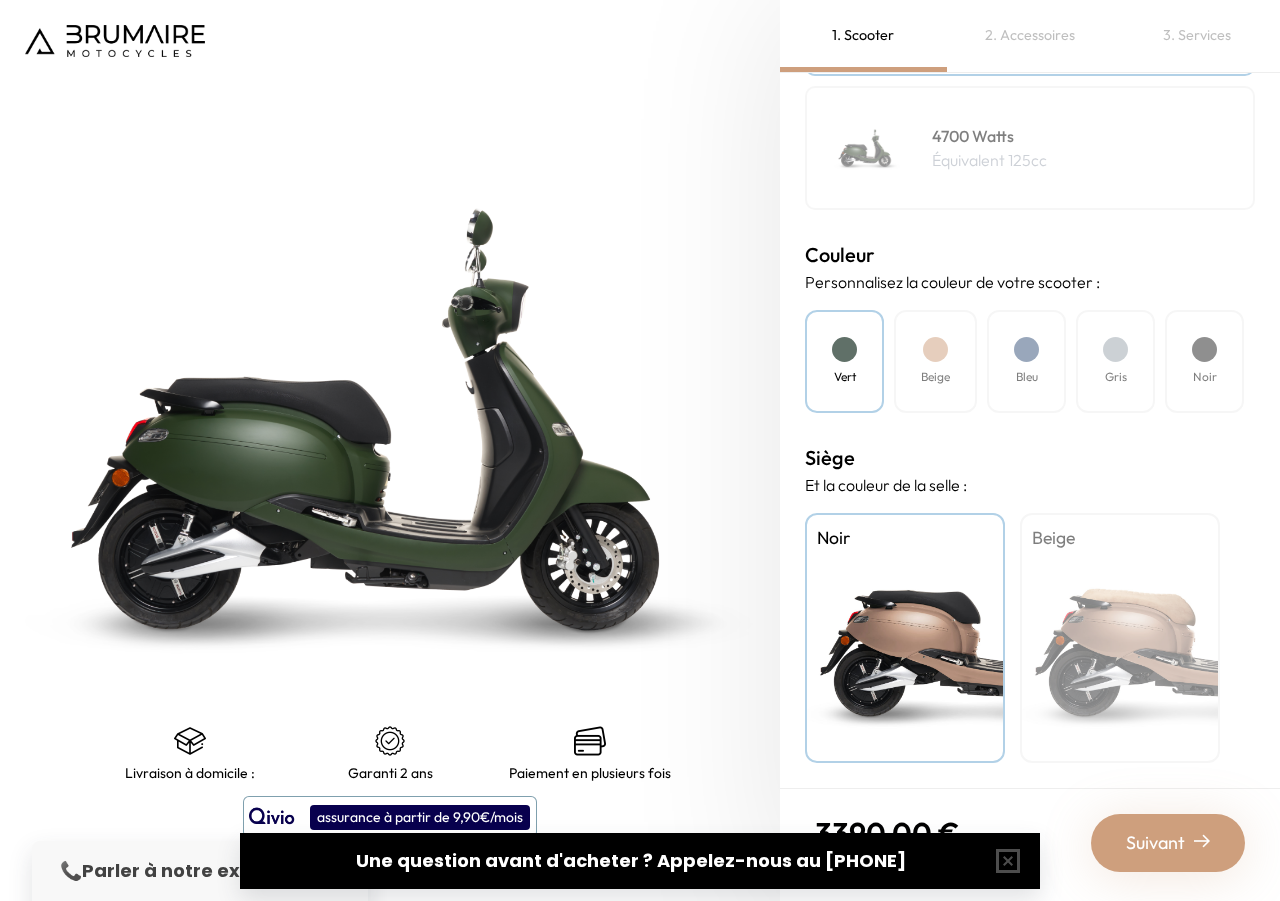 click on "Beige" at bounding box center (1120, 638) 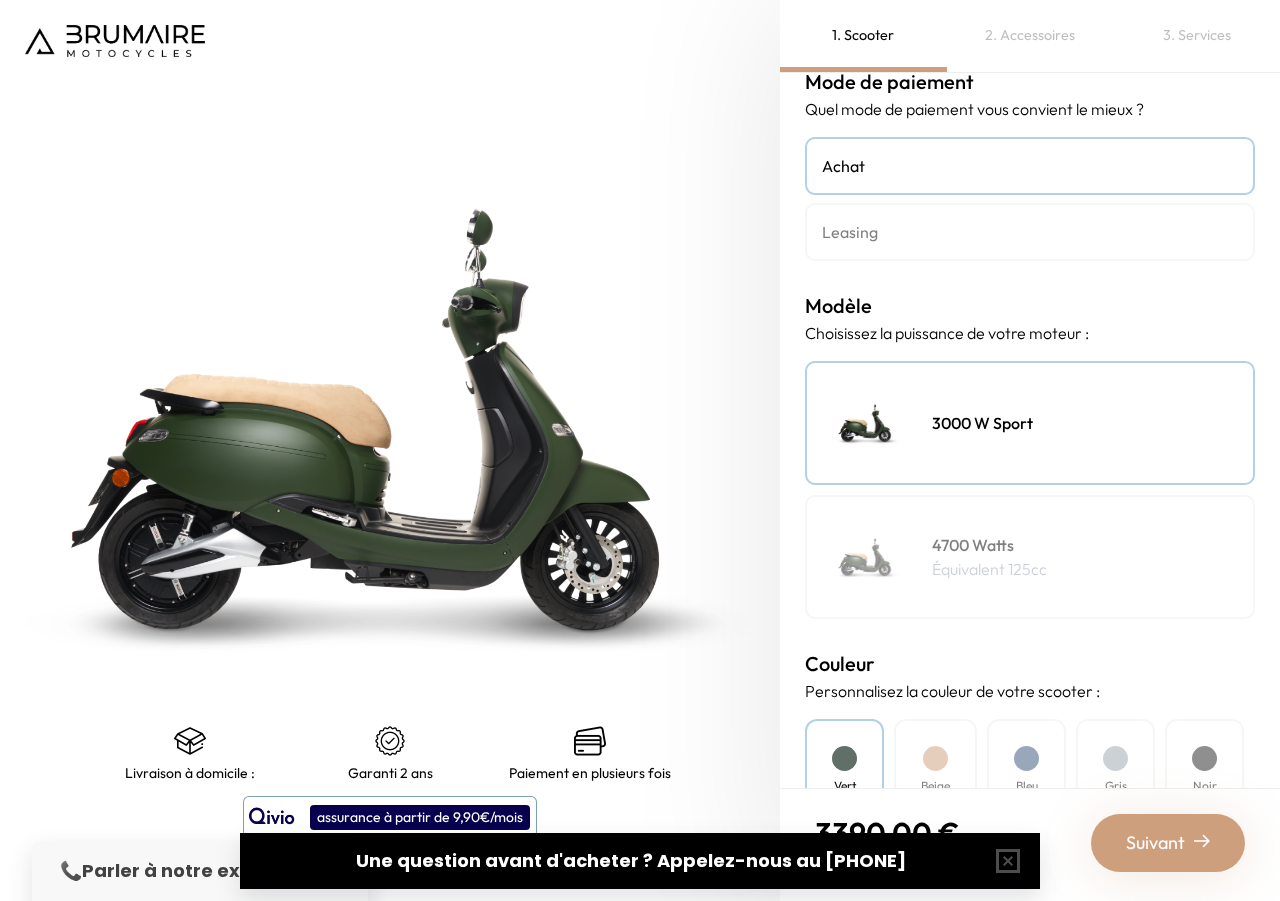 scroll, scrollTop: 0, scrollLeft: 0, axis: both 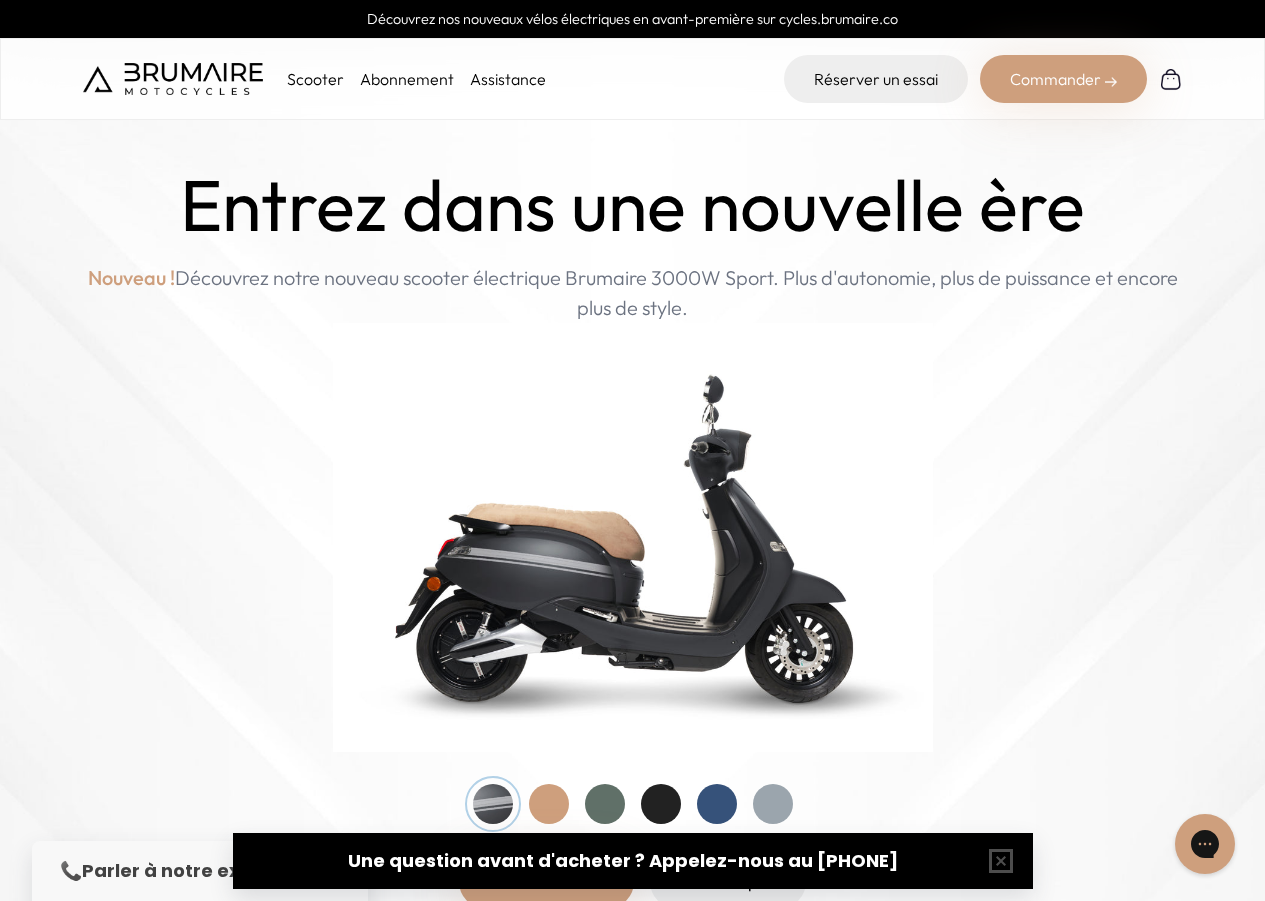 click on "Scooter" at bounding box center (315, 79) 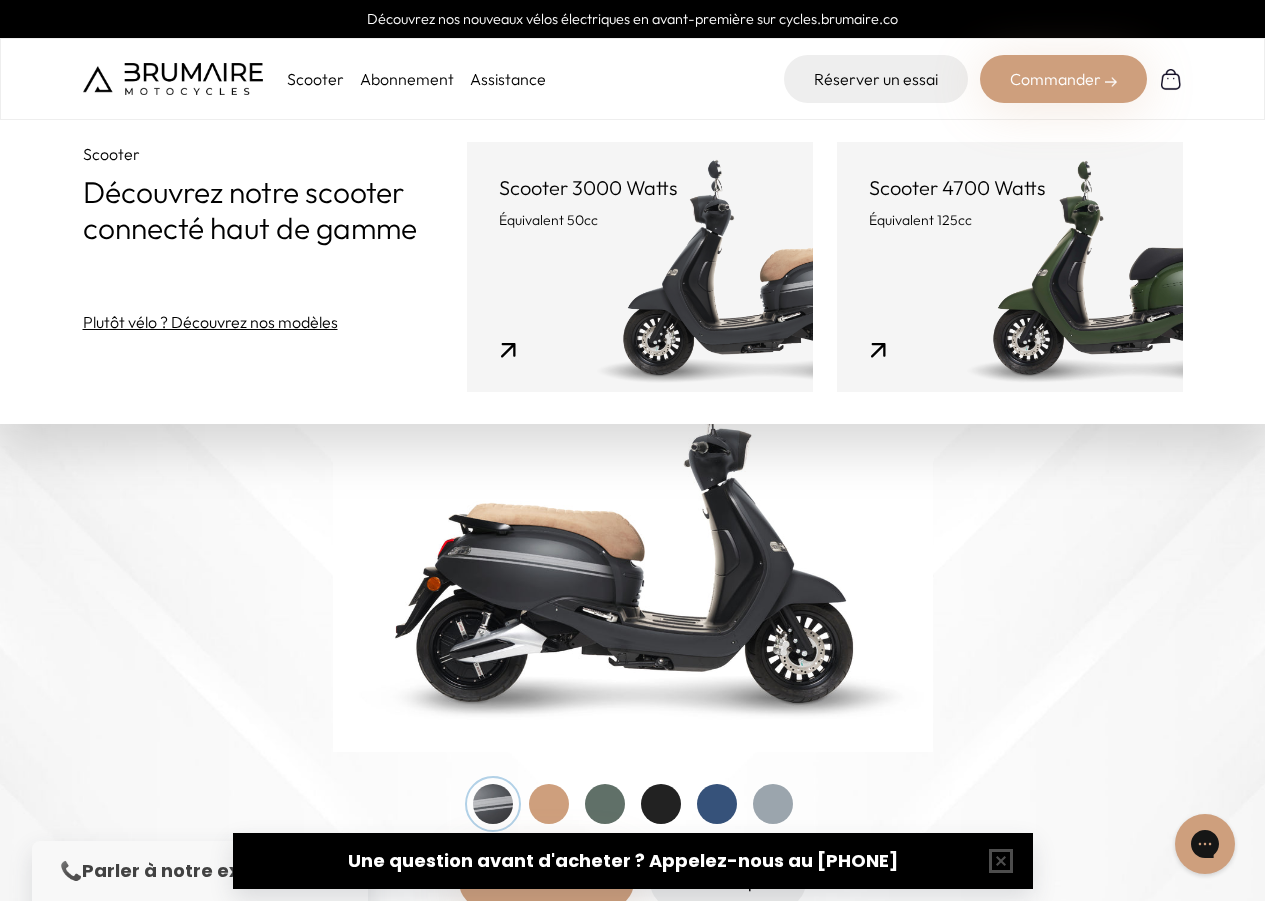 click on "Scooter 4700 Watts
Équivalent 125cc" at bounding box center (1010, 267) 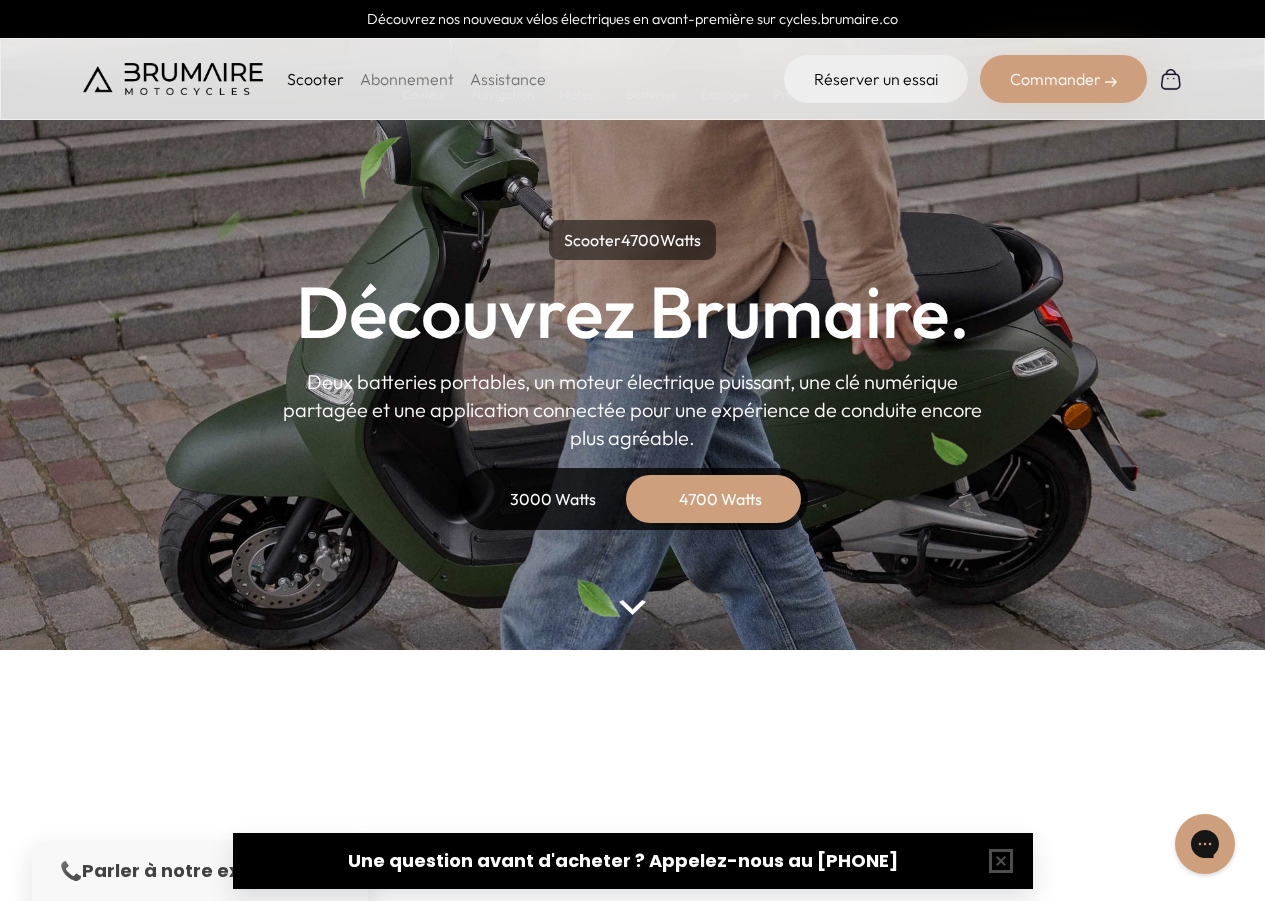 scroll, scrollTop: 0, scrollLeft: 0, axis: both 